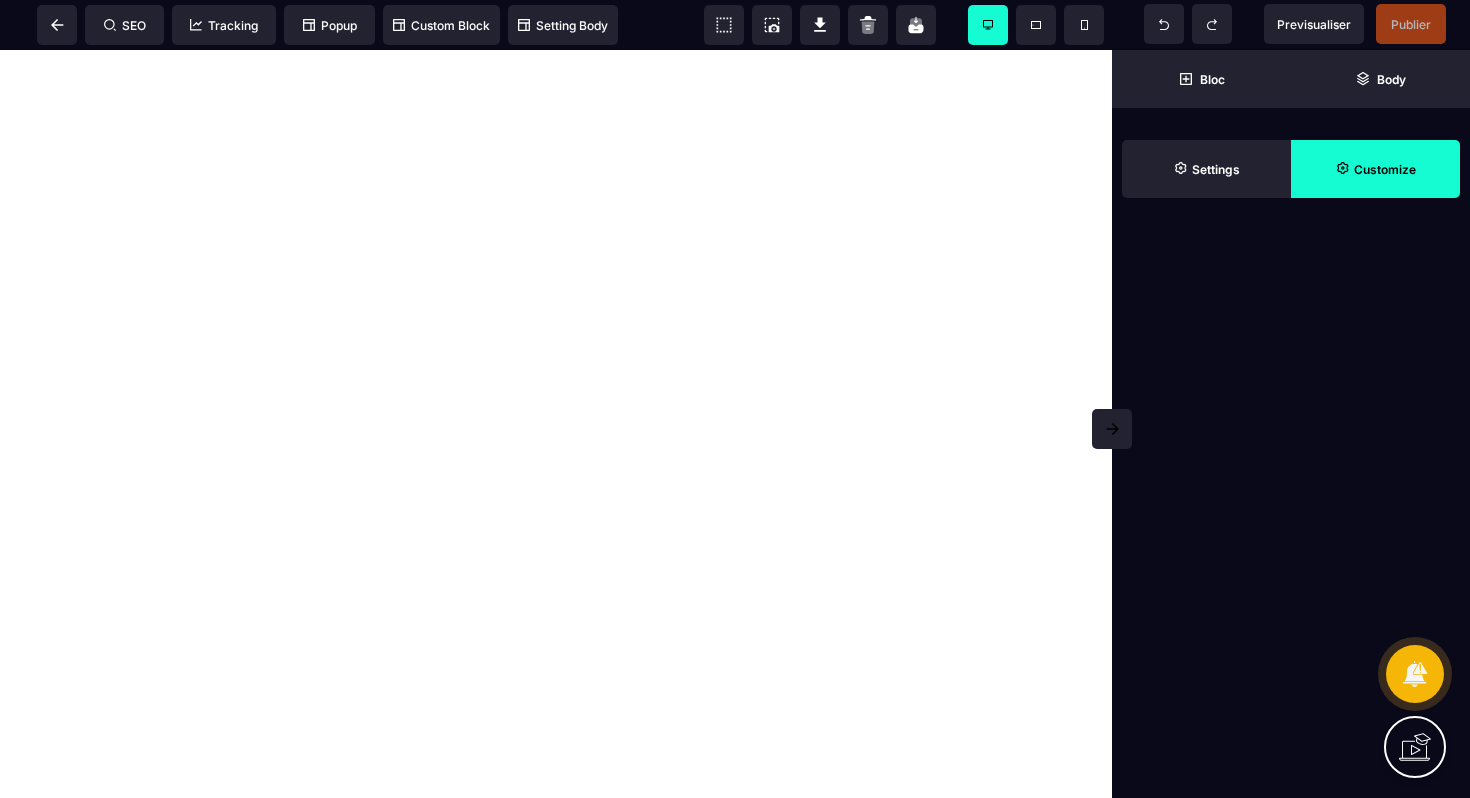 scroll, scrollTop: 0, scrollLeft: 0, axis: both 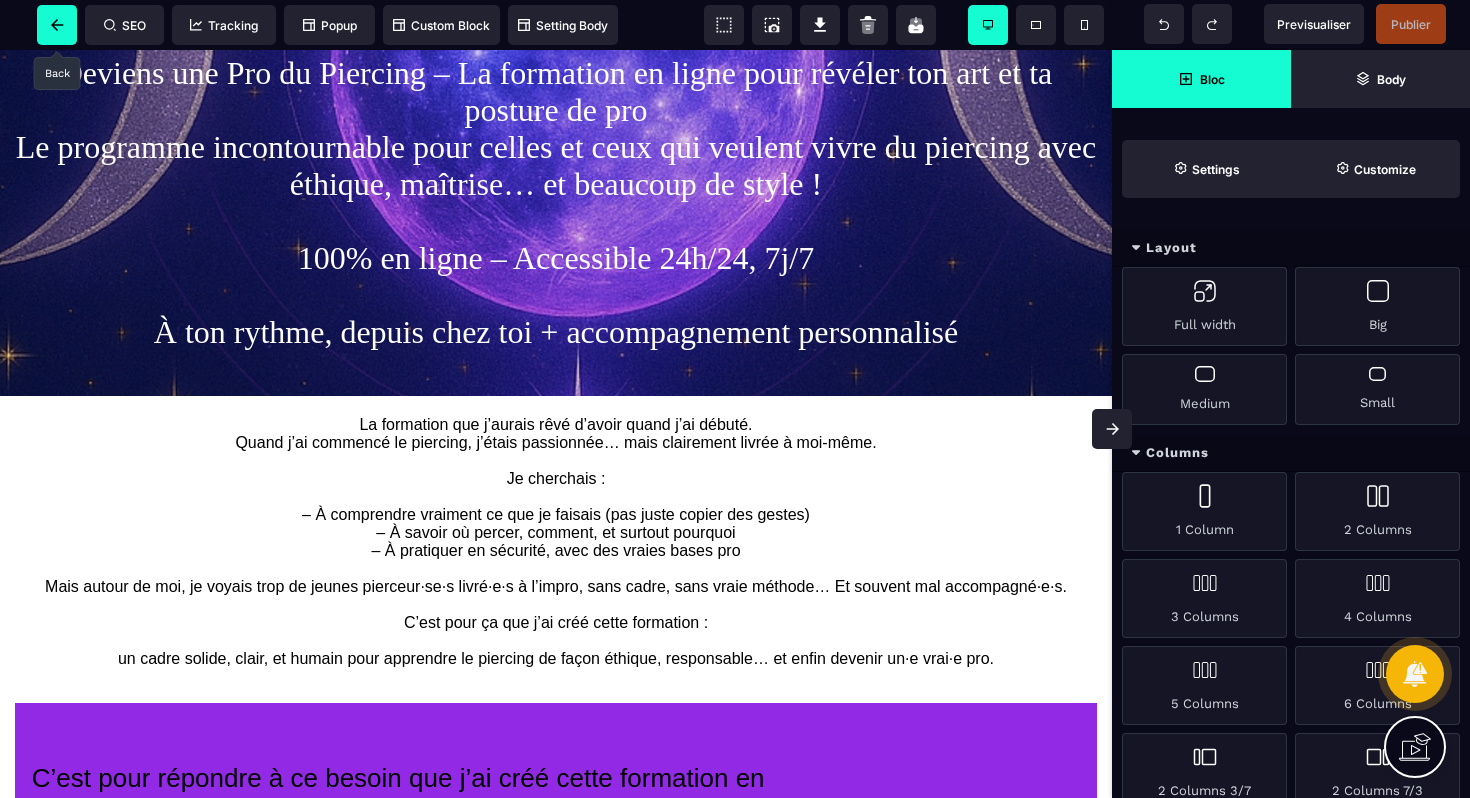 click at bounding box center [57, 25] 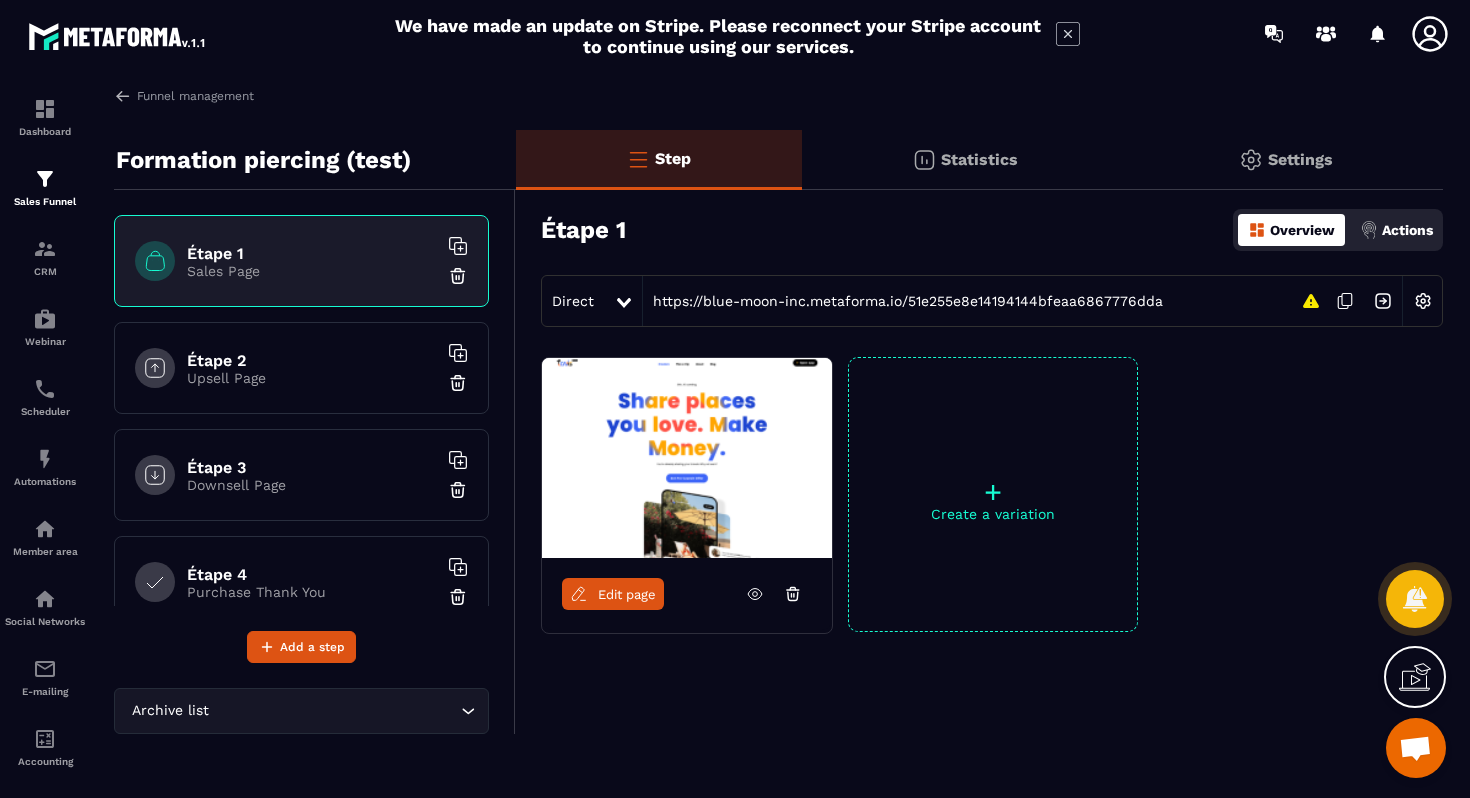 click on "Statistics" at bounding box center (979, 159) 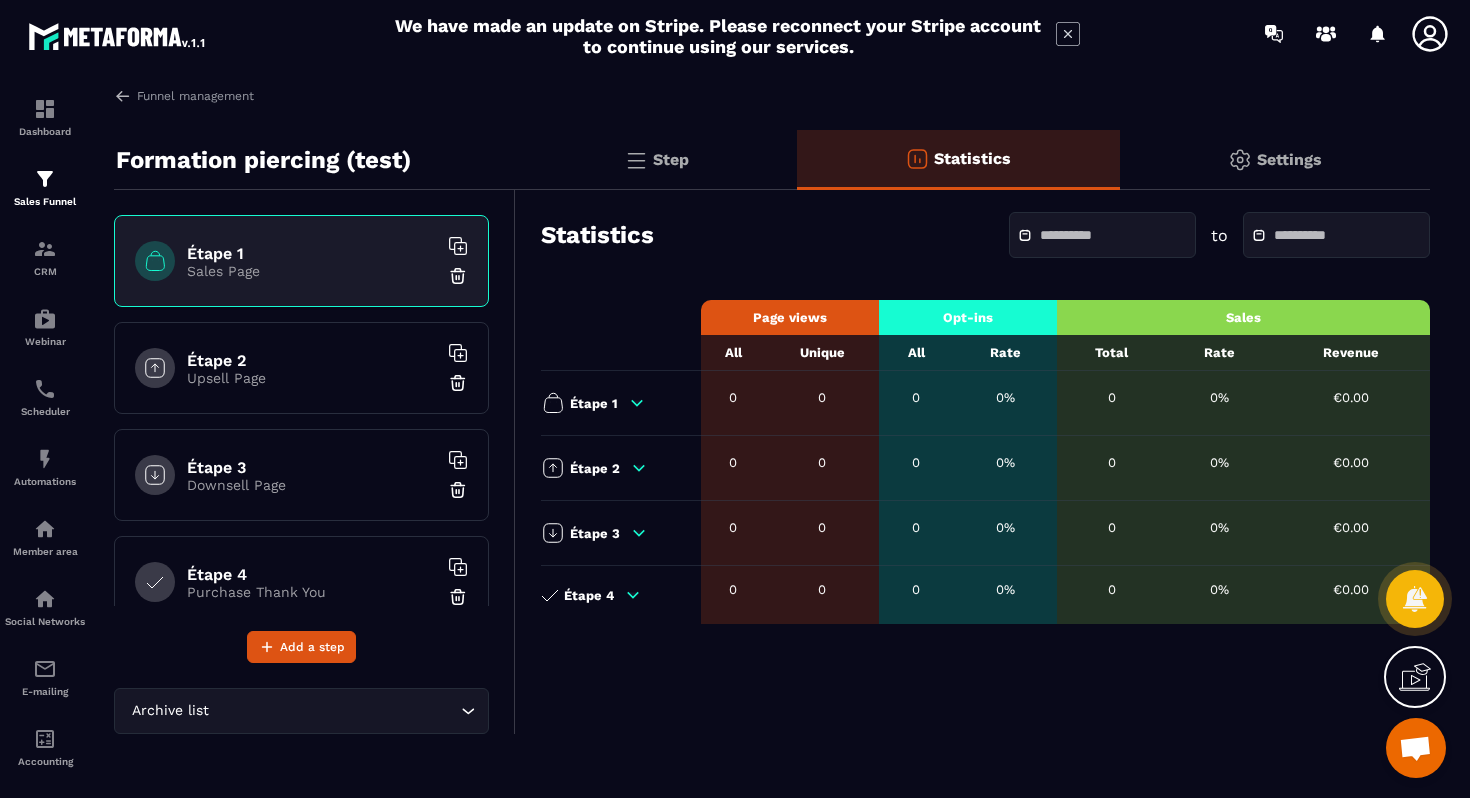 click at bounding box center [1240, 160] 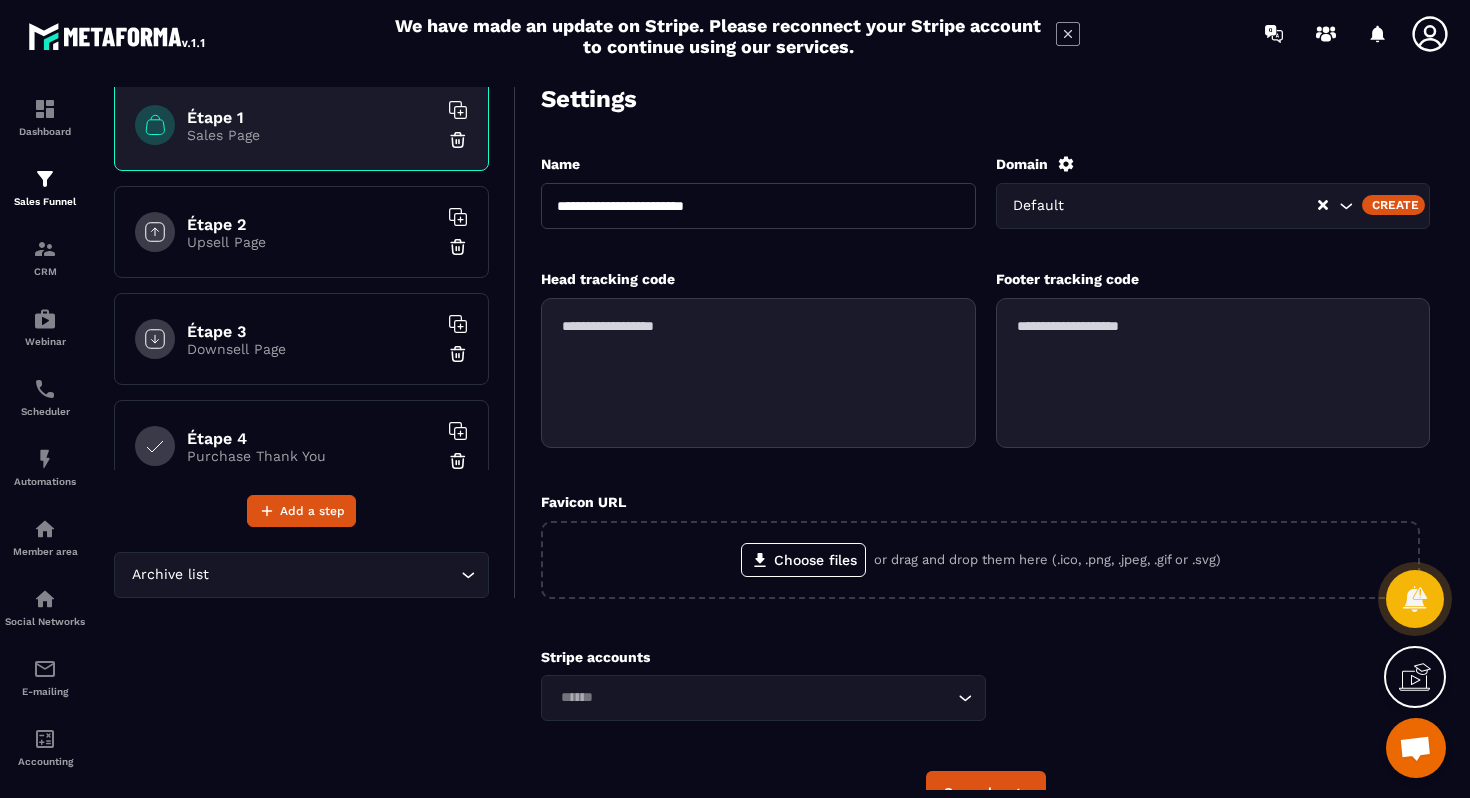 scroll, scrollTop: 241, scrollLeft: 0, axis: vertical 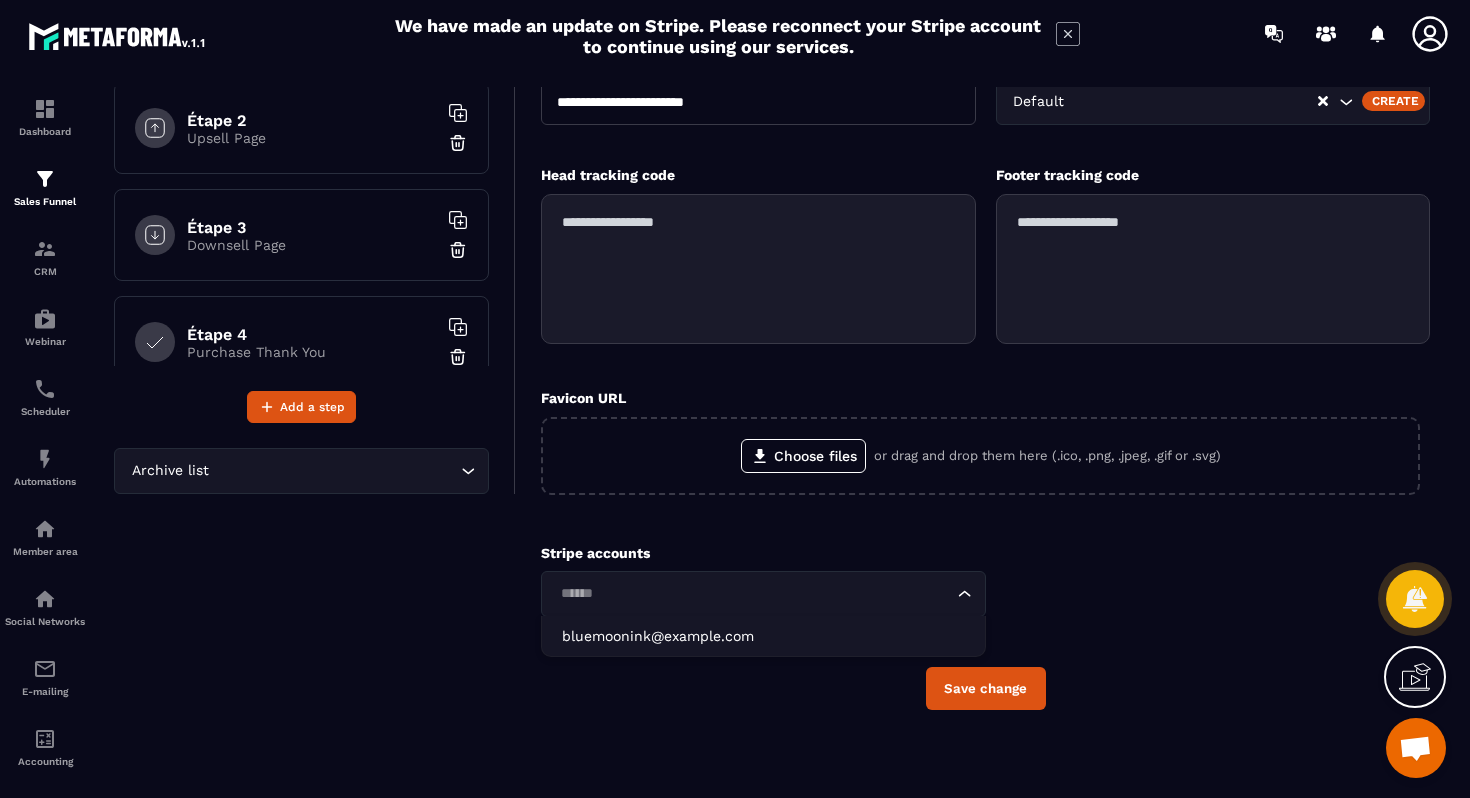 click 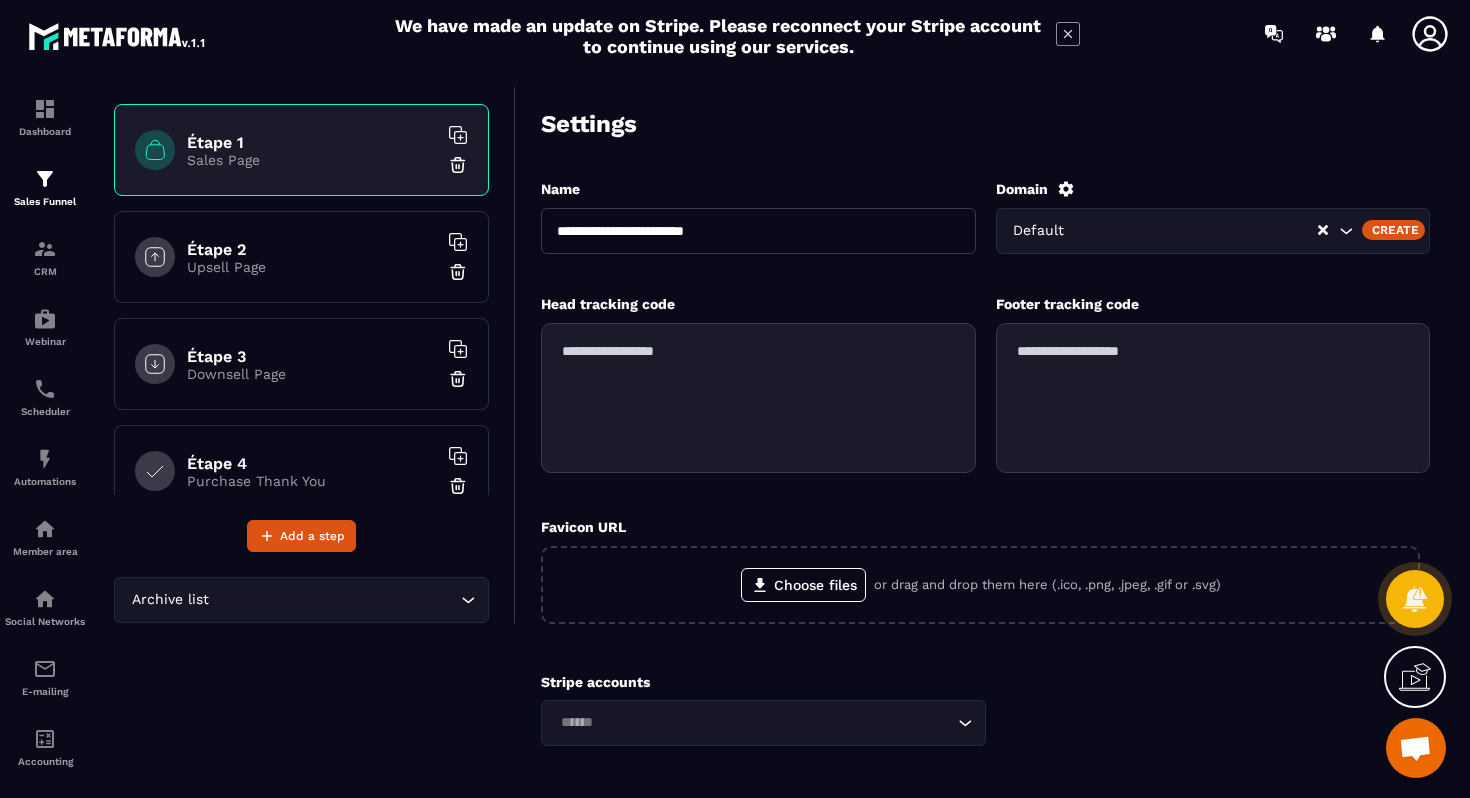scroll, scrollTop: 36, scrollLeft: 0, axis: vertical 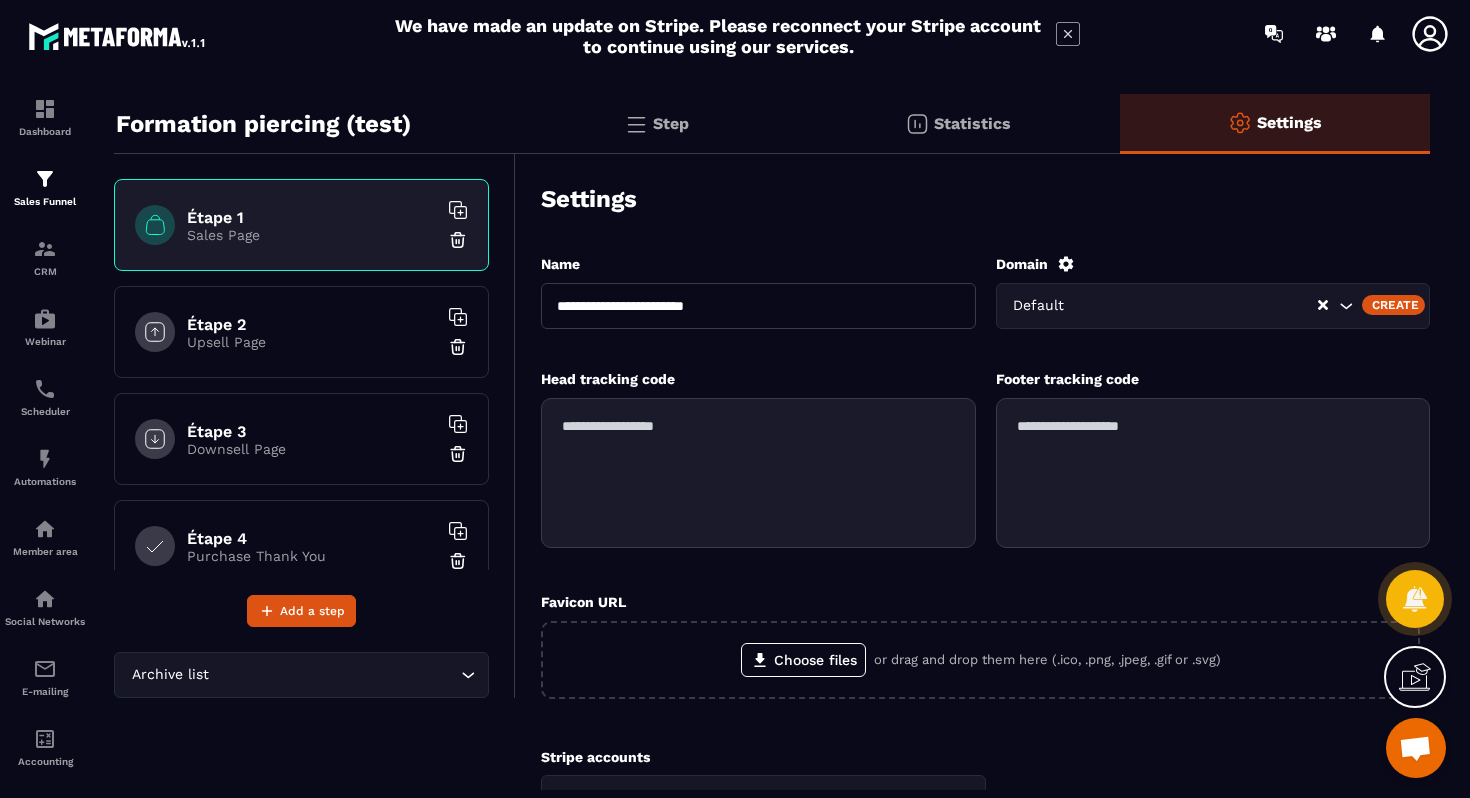 click on "Sales Page" at bounding box center [312, 235] 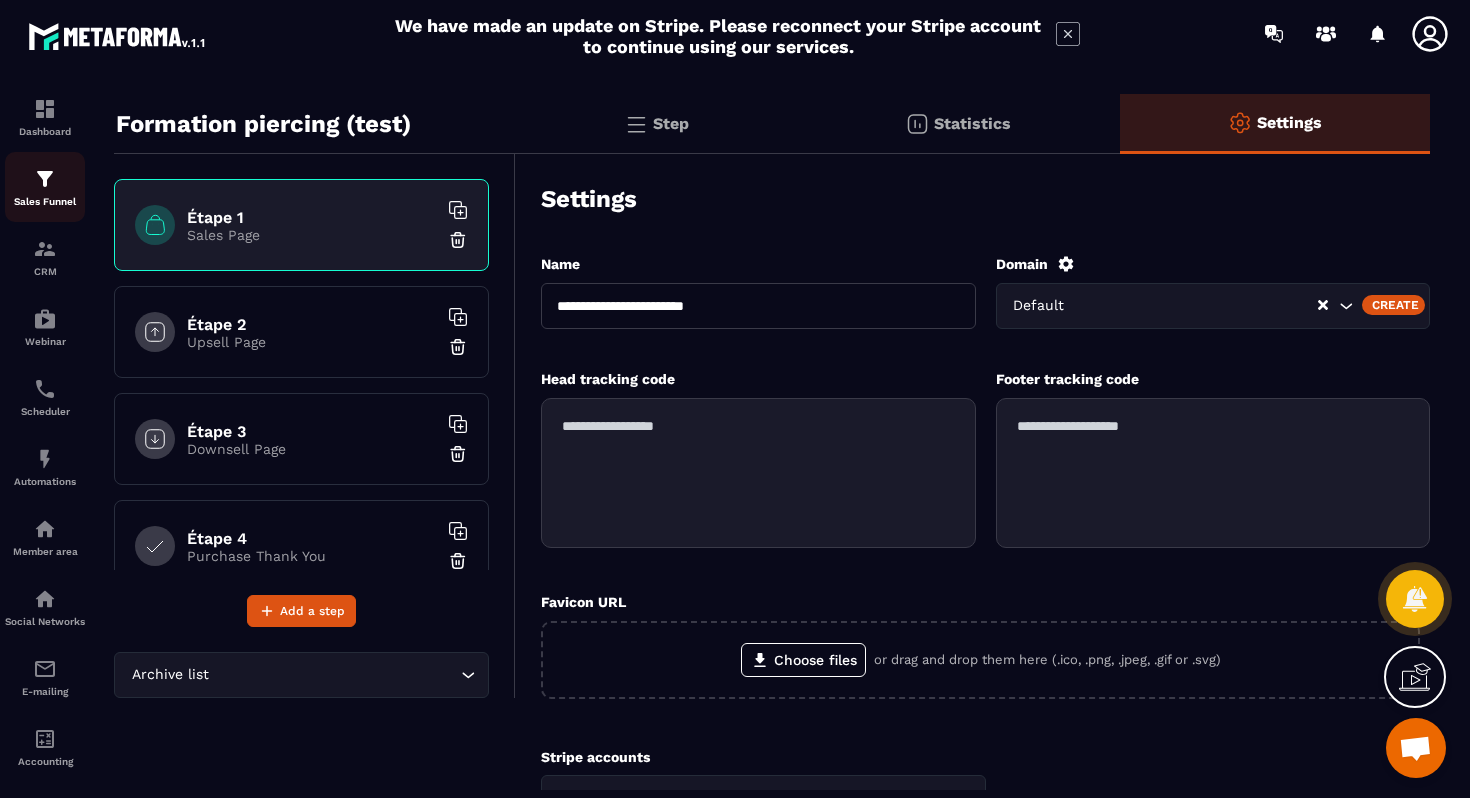 click on "Sales Funnel" at bounding box center [45, 201] 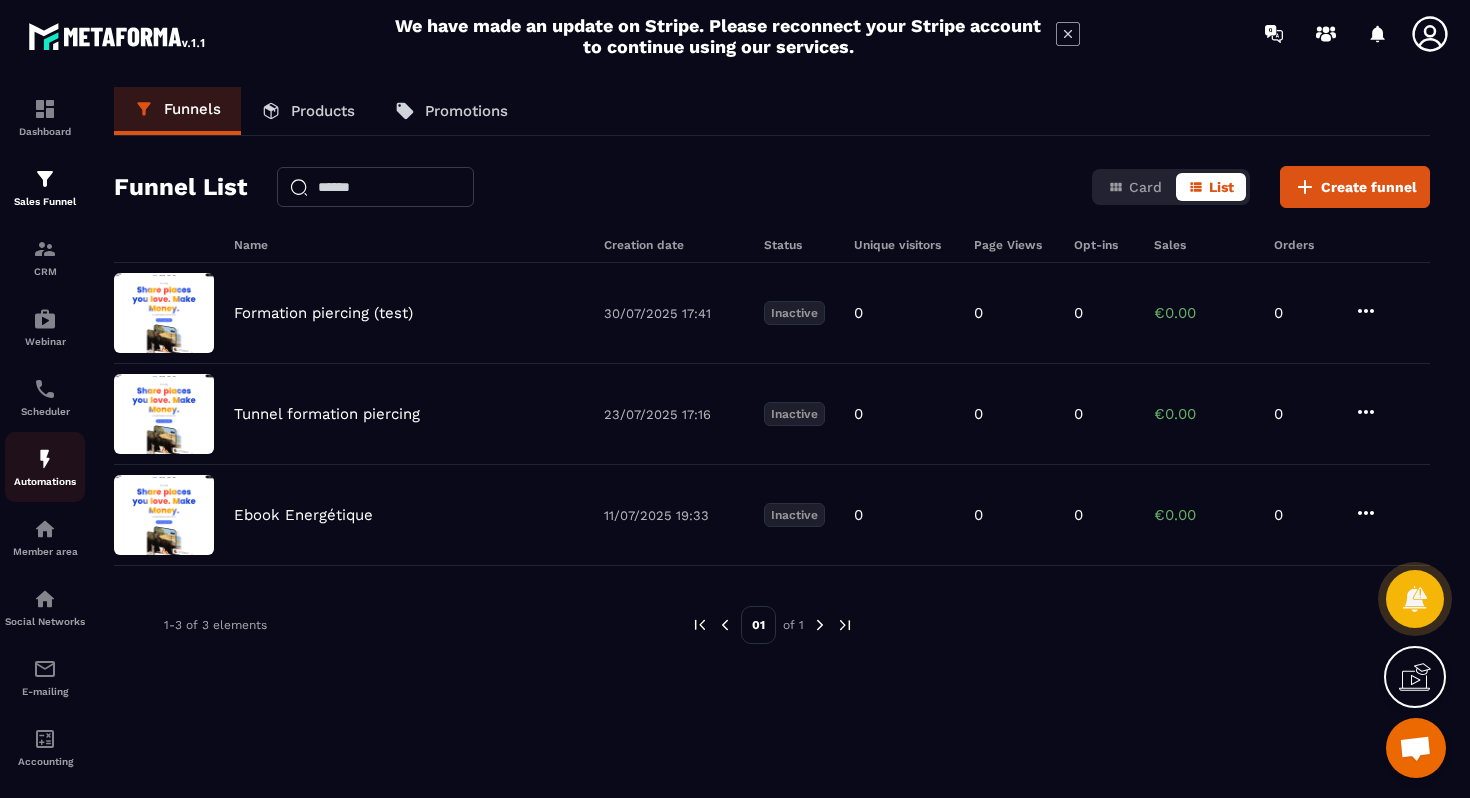 click on "Automations" 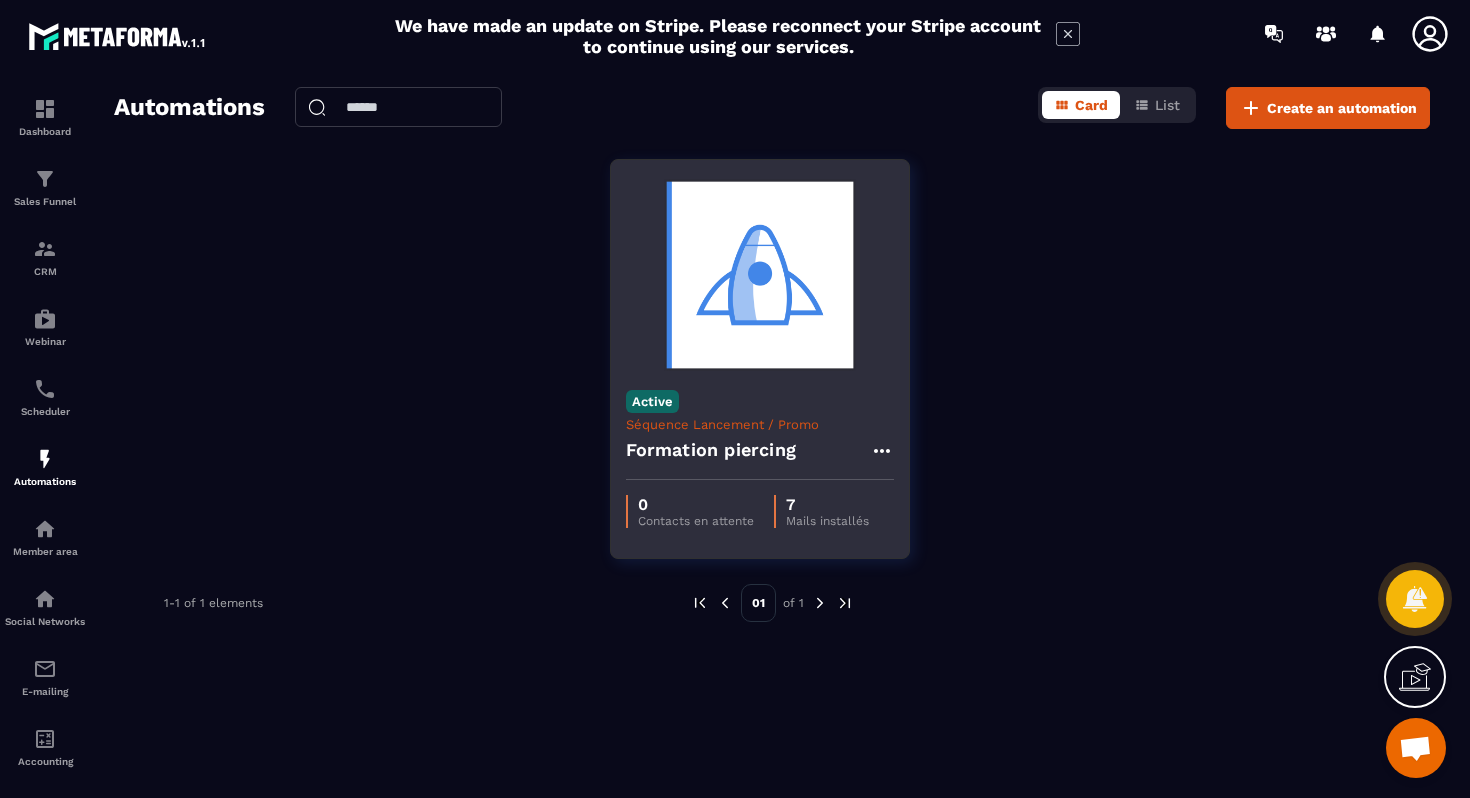 click on "Active Séquence Lancement / Promo Formation piercing" at bounding box center [760, 427] 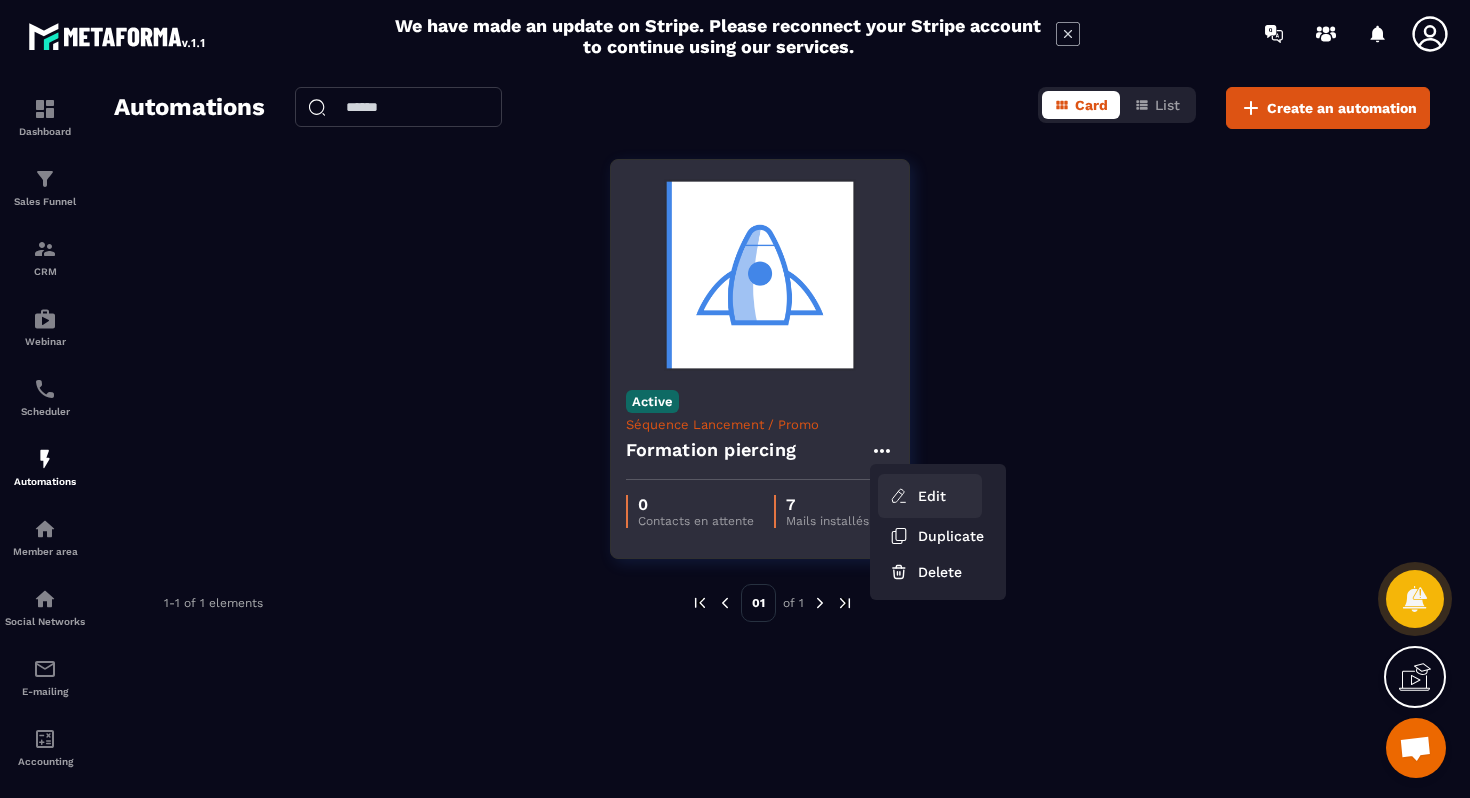 click on "Edit" at bounding box center [930, 496] 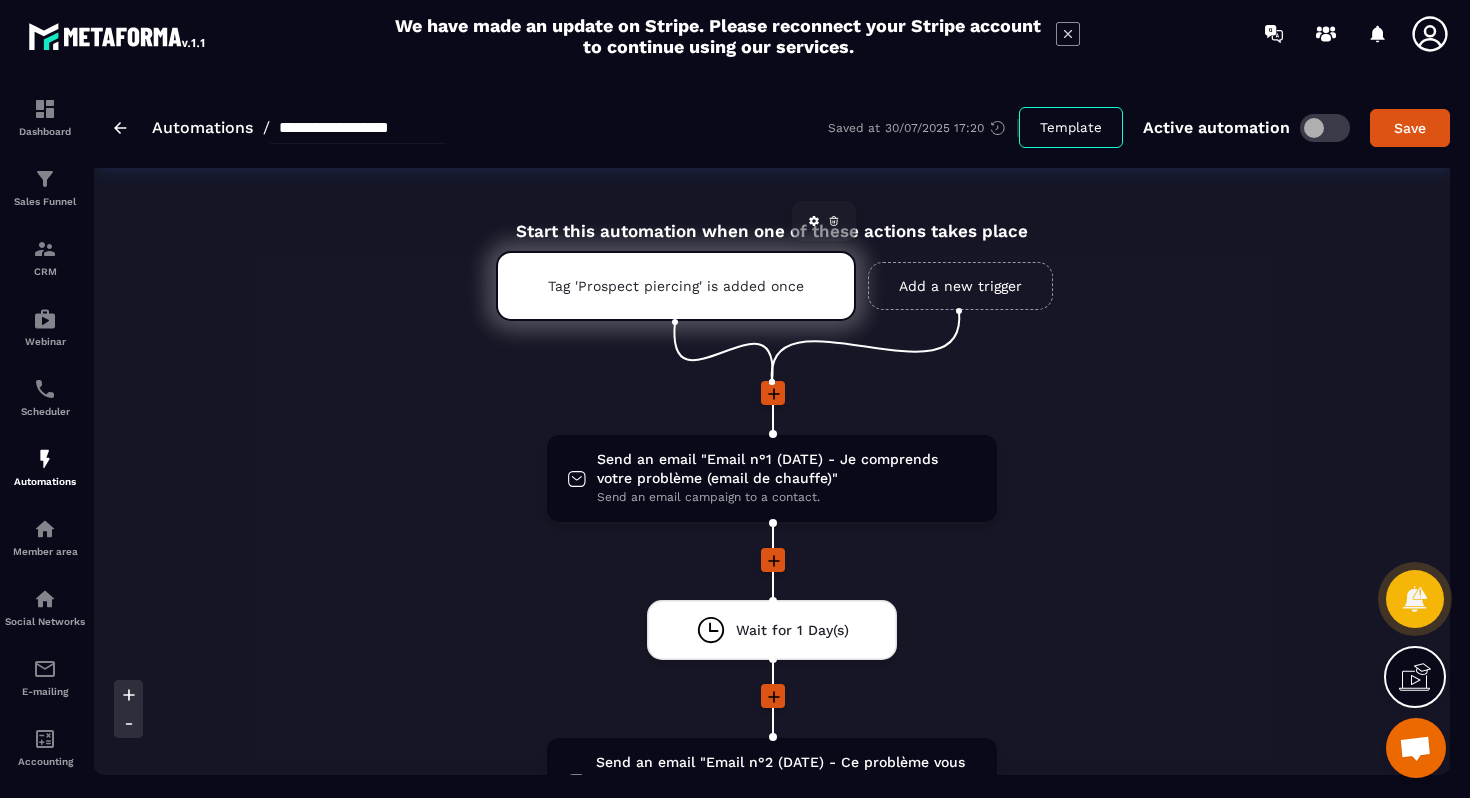 click on "Tag 'Prospect piercing' is added once" at bounding box center [676, 286] 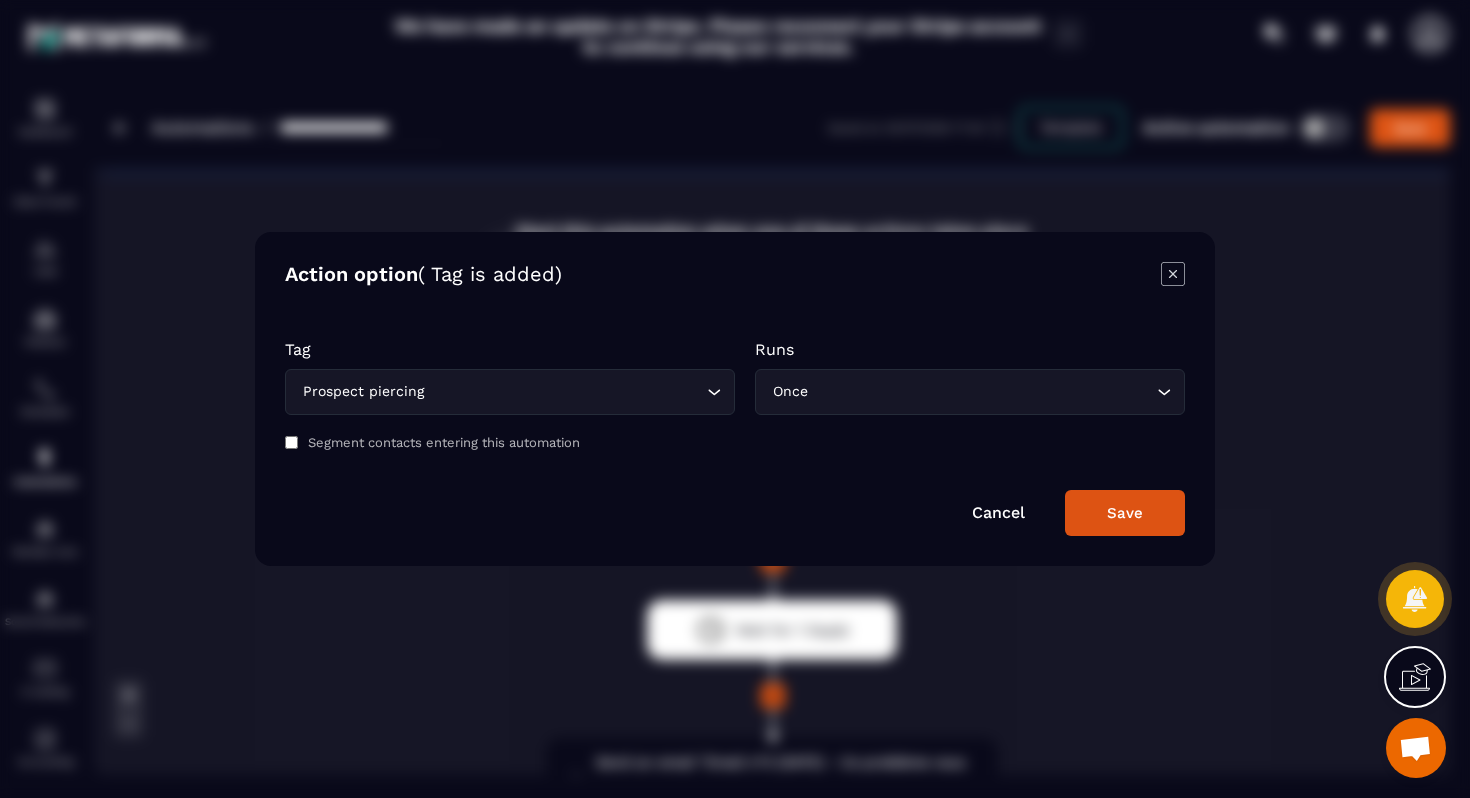 click on "Save" at bounding box center [1125, 513] 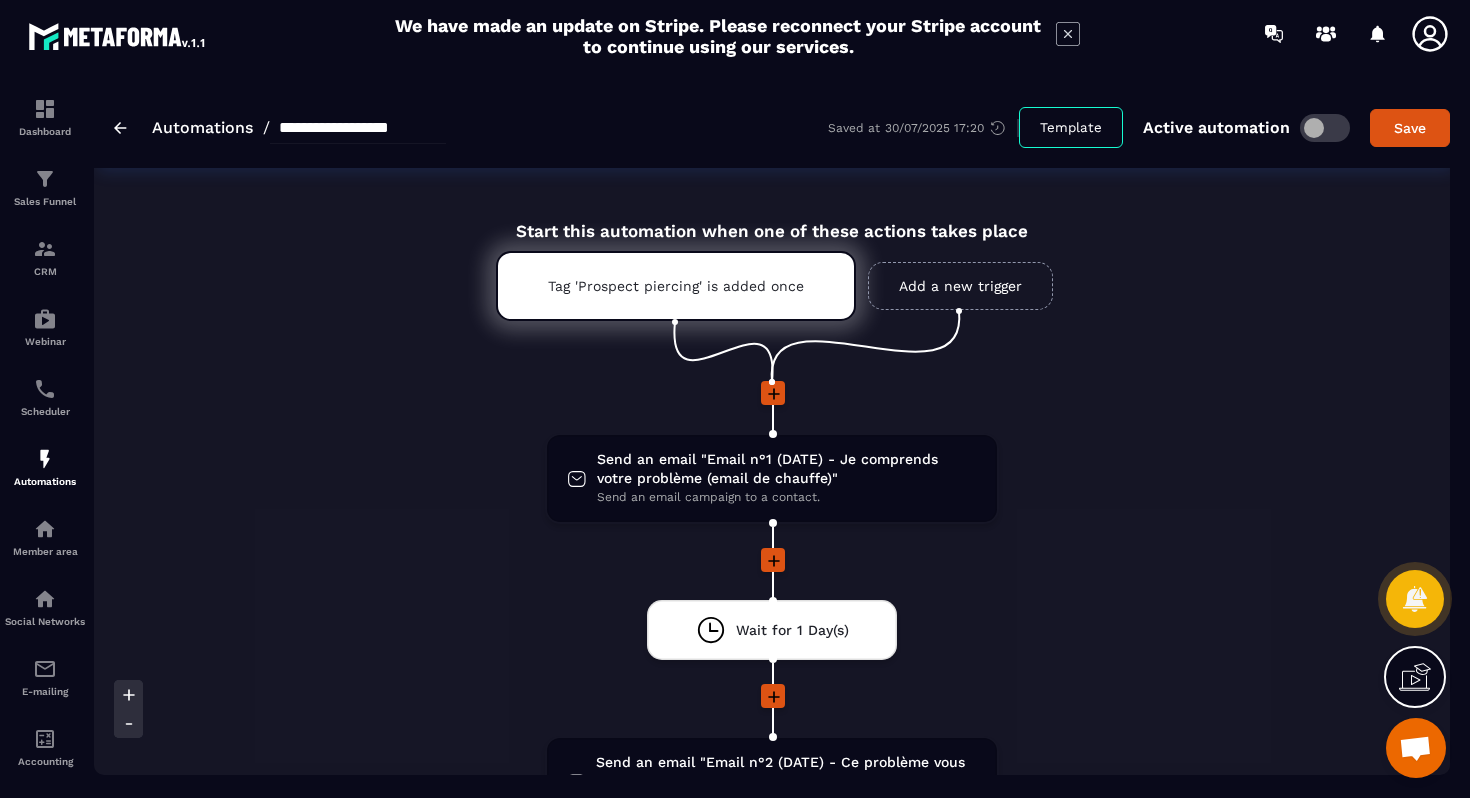 click 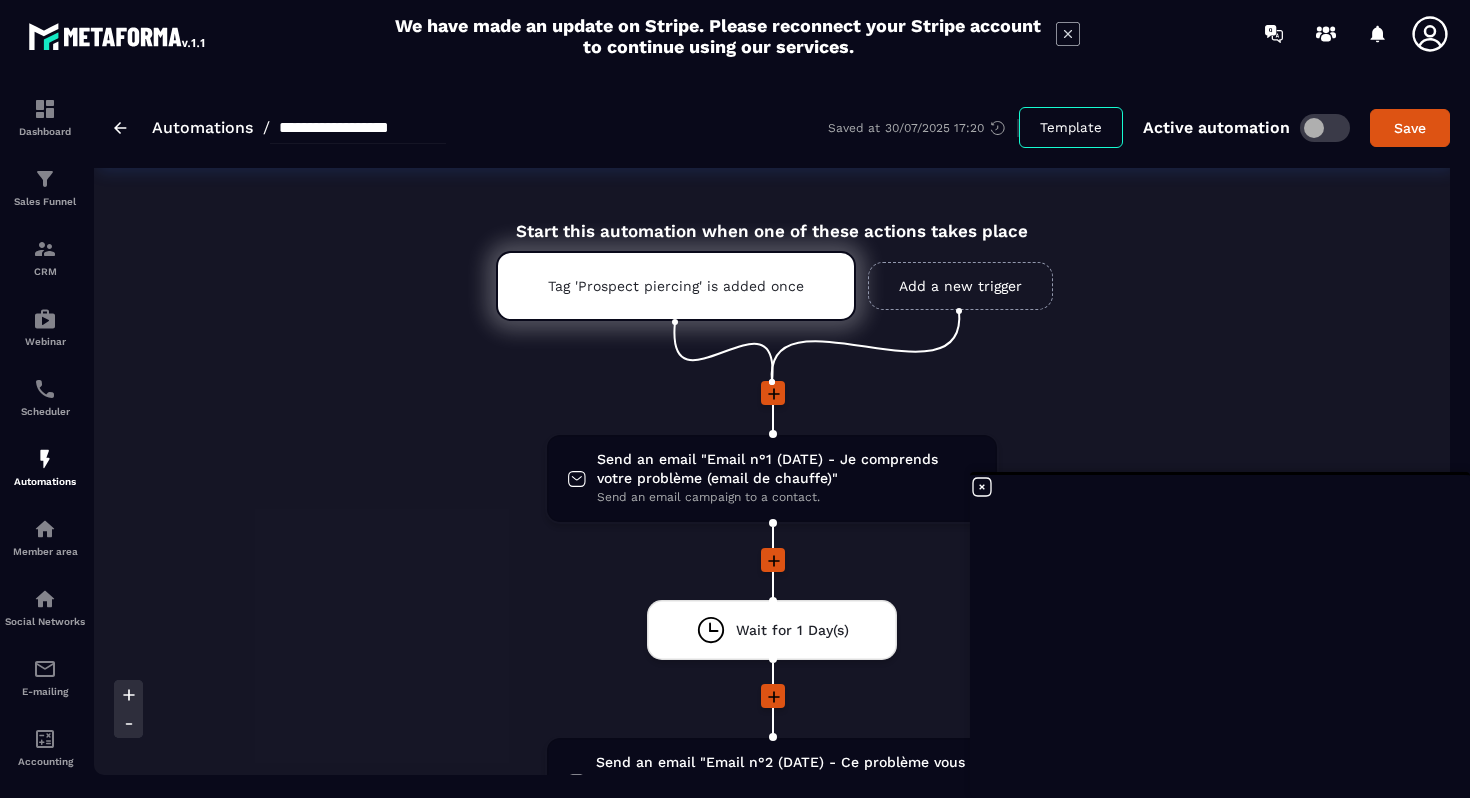 click 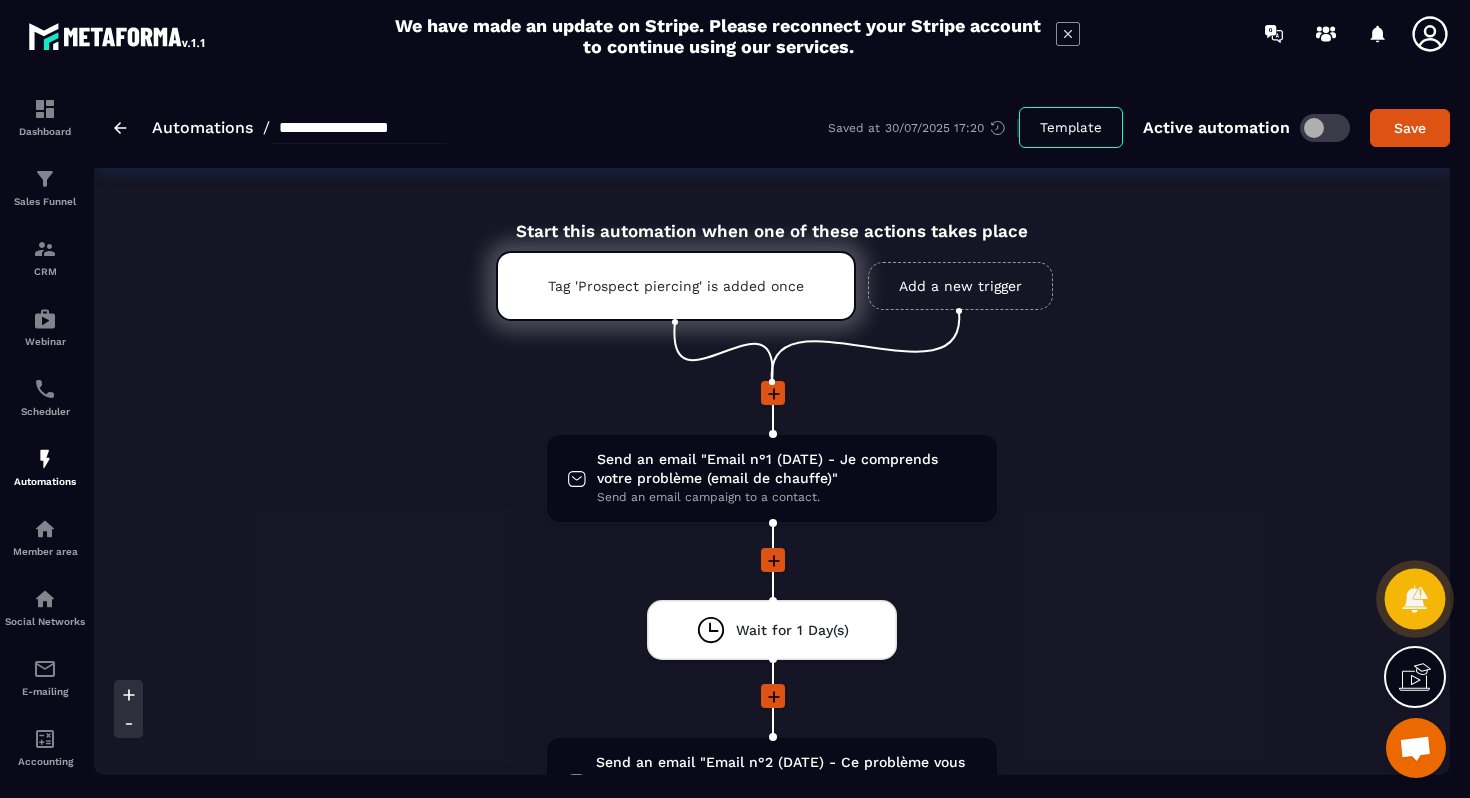 click 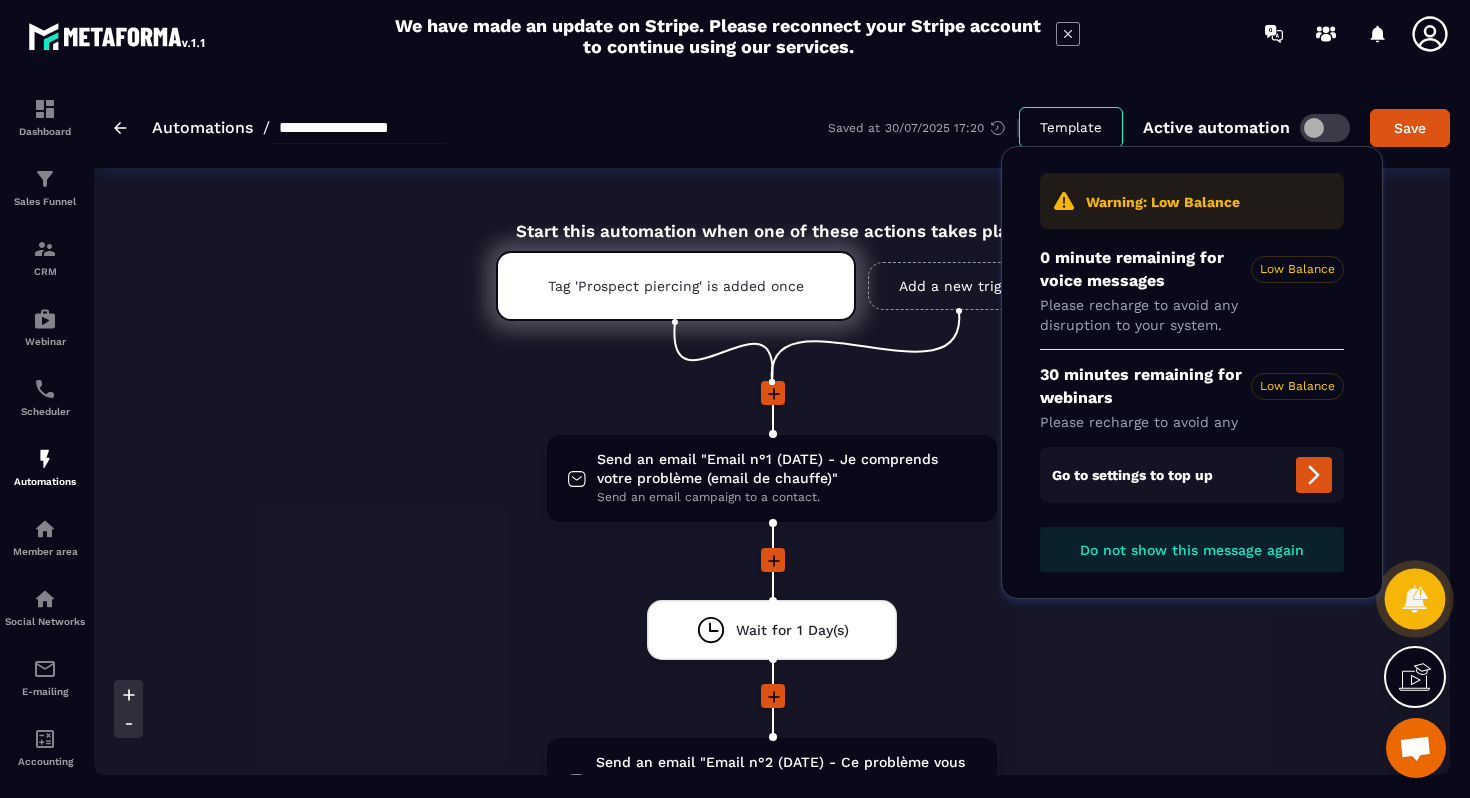click 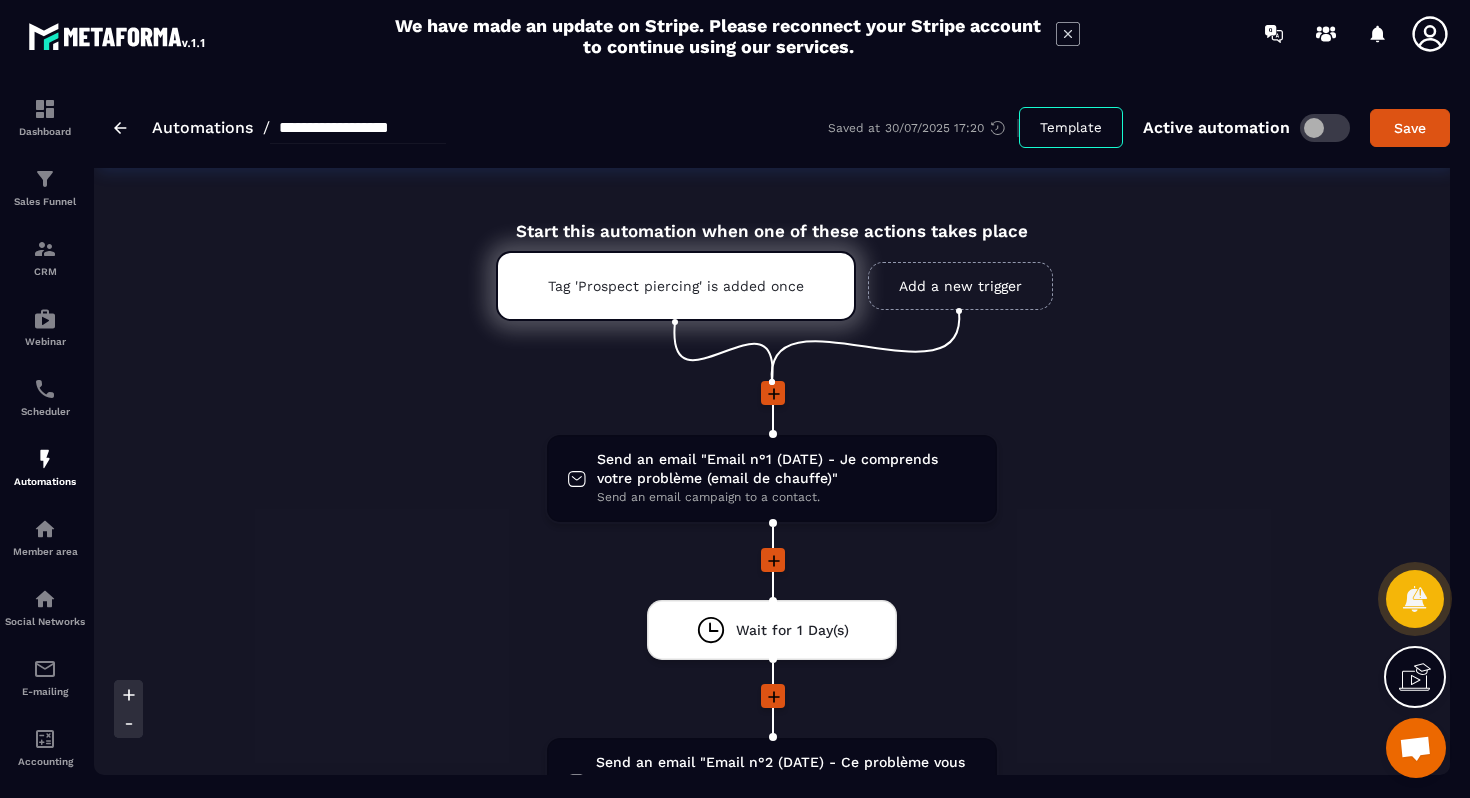 click at bounding box center (1415, 750) 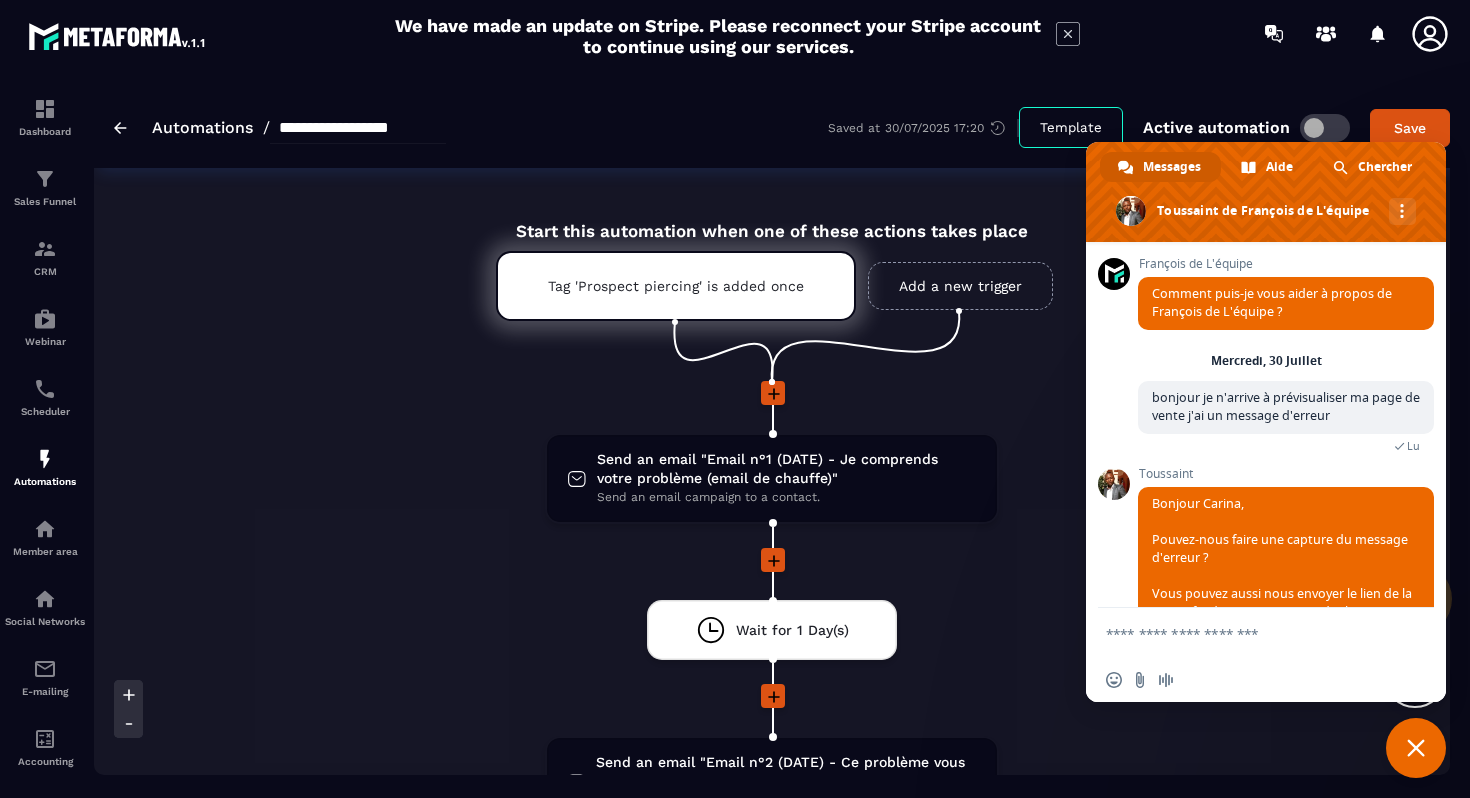 scroll, scrollTop: 252, scrollLeft: 0, axis: vertical 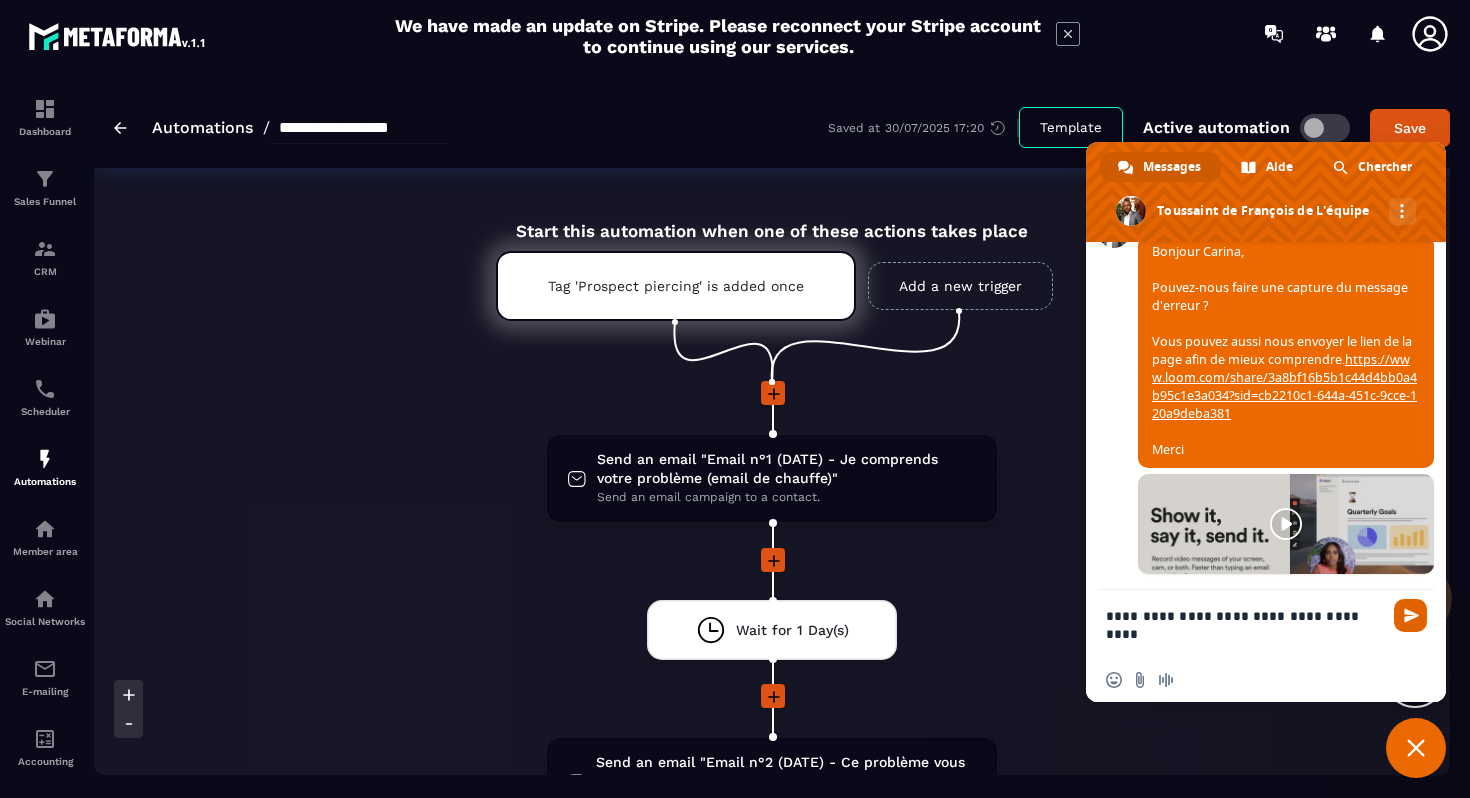 type on "**********" 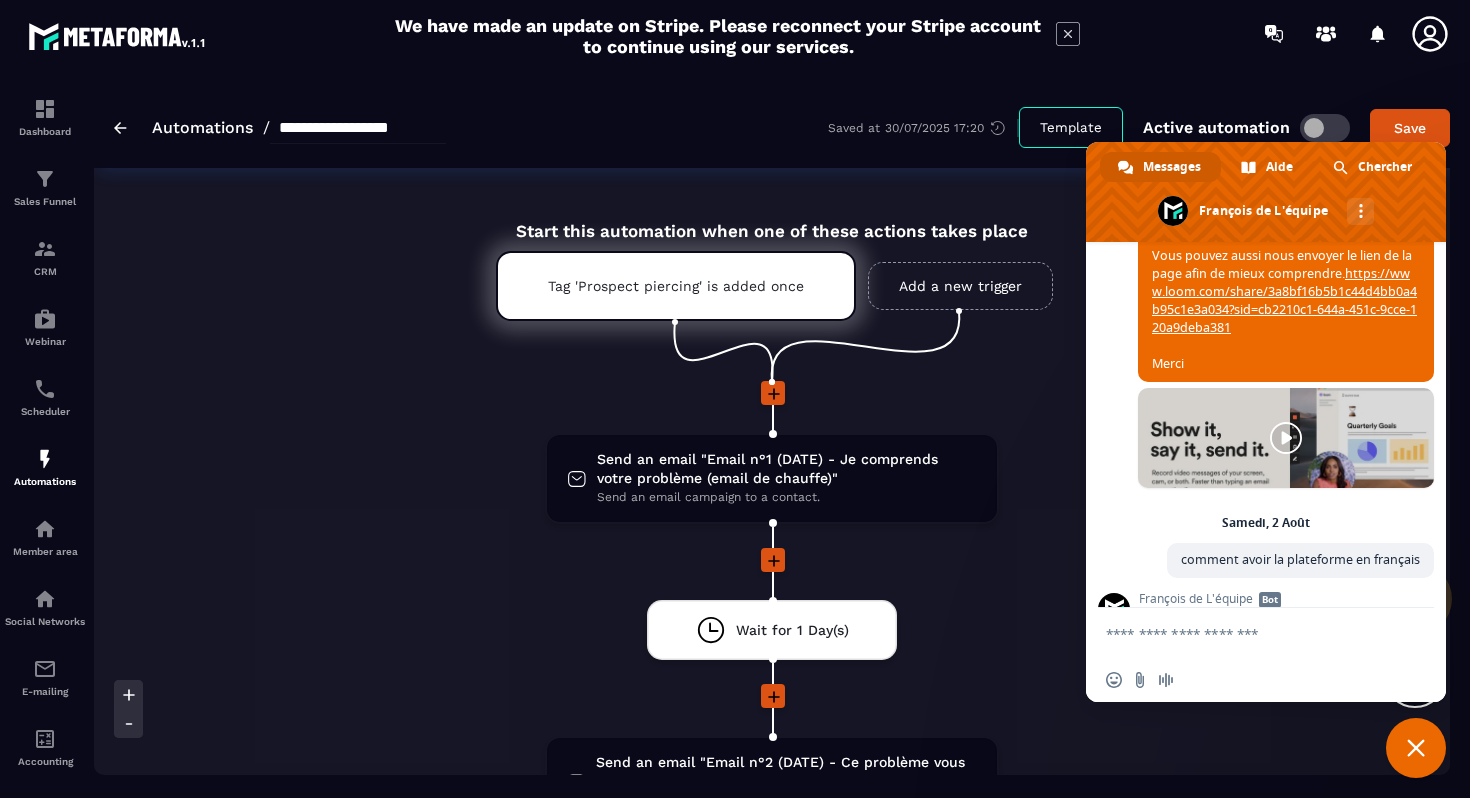 scroll, scrollTop: 555, scrollLeft: 0, axis: vertical 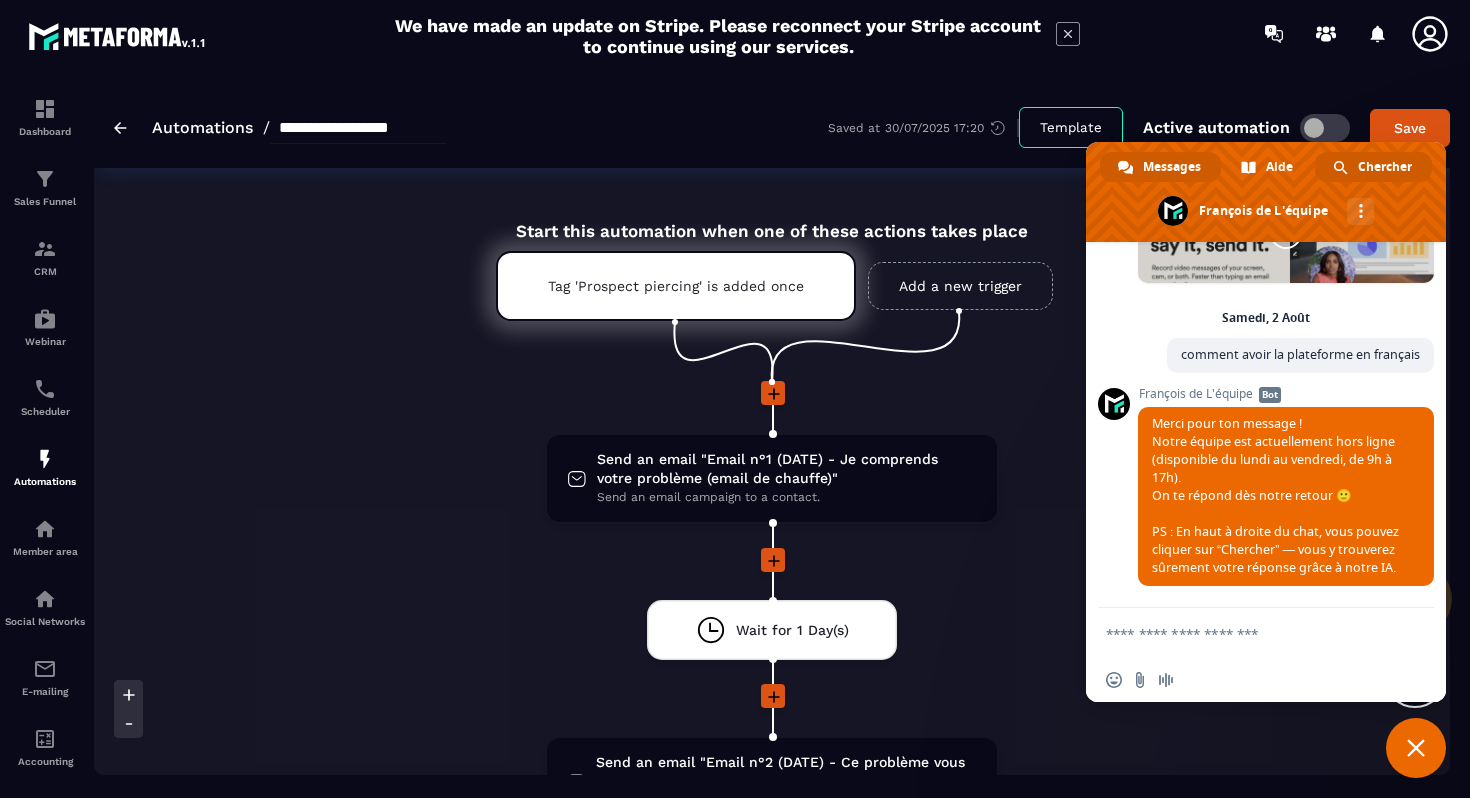 click on "Chercher" at bounding box center [1385, 167] 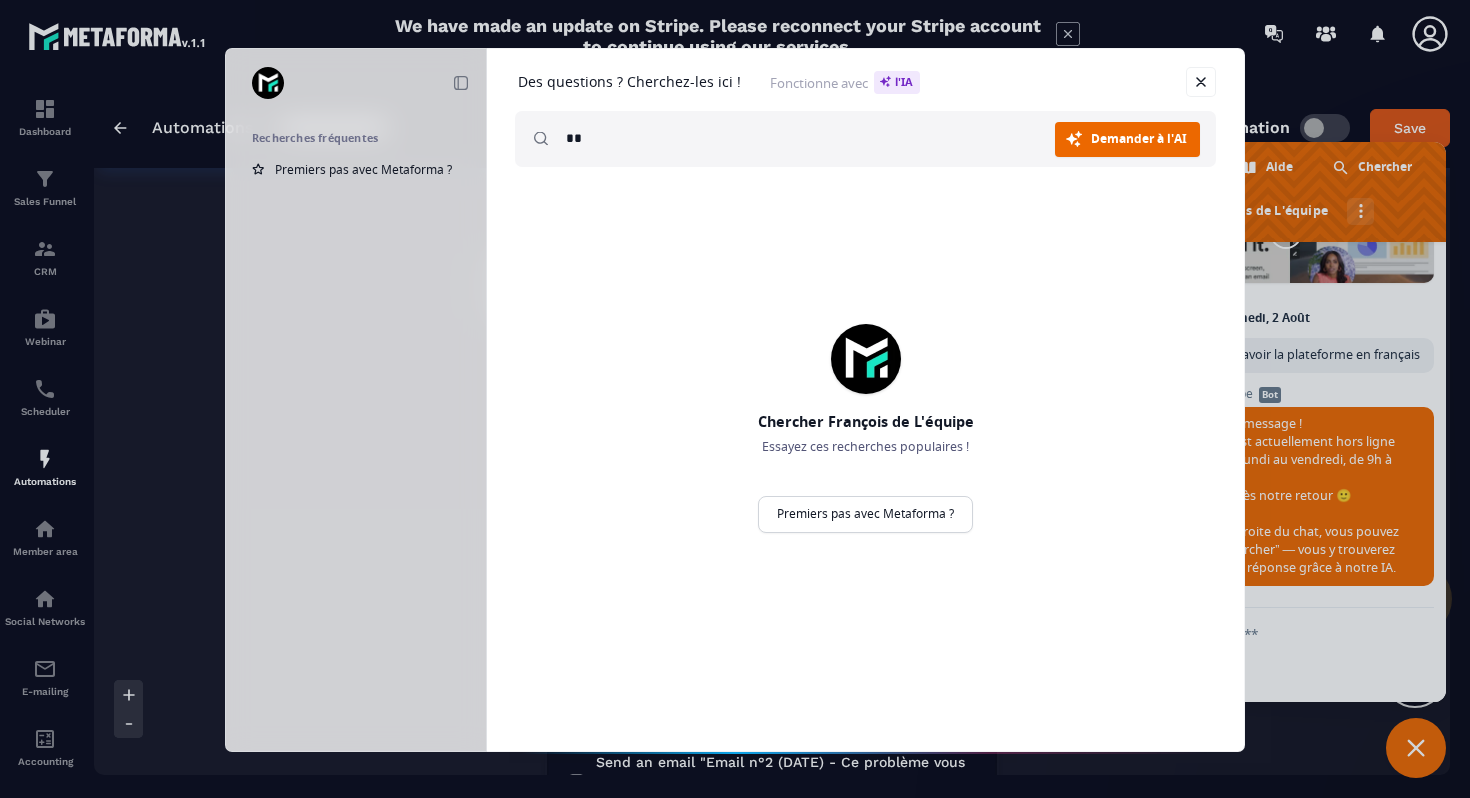 type on "*" 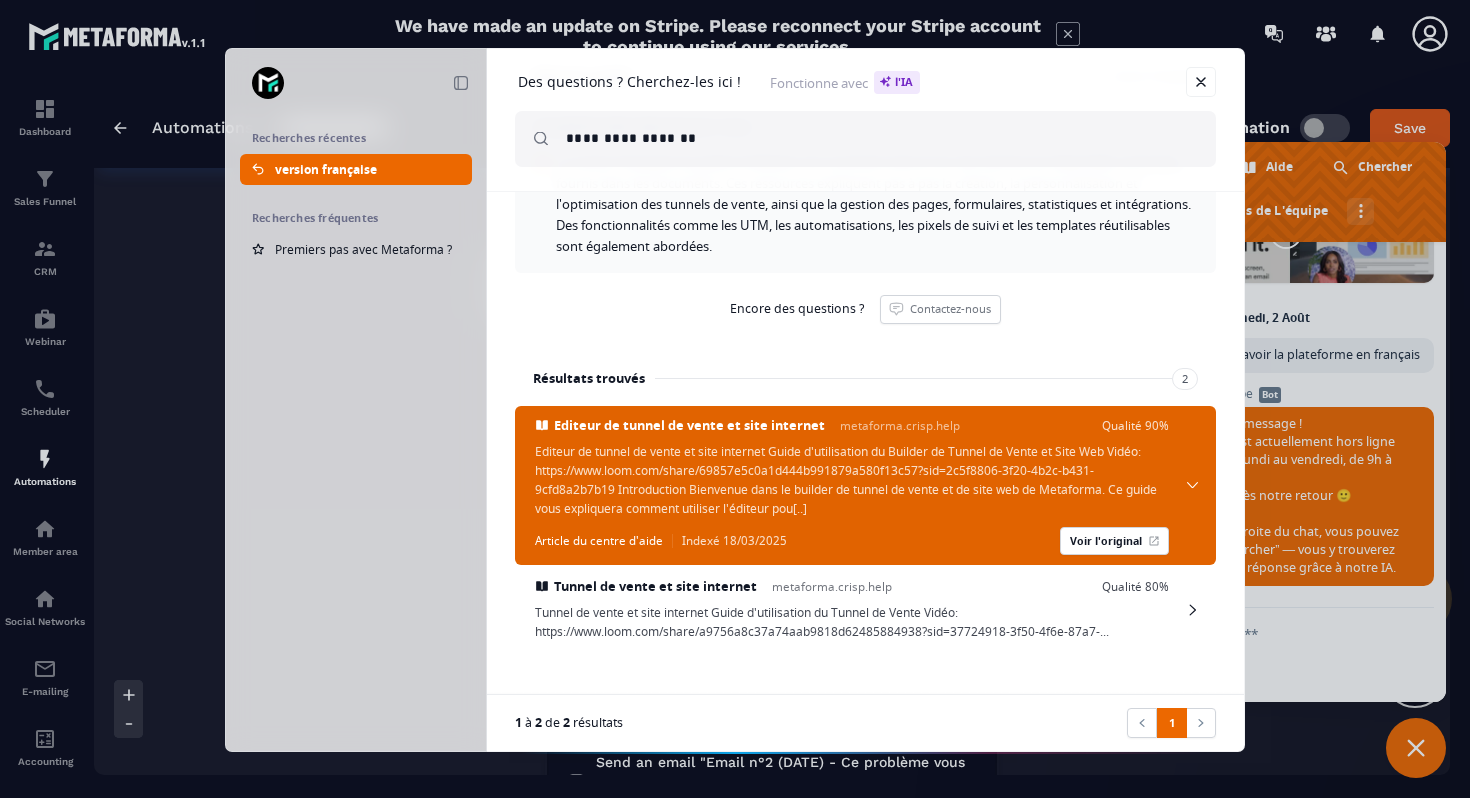 scroll, scrollTop: 0, scrollLeft: 0, axis: both 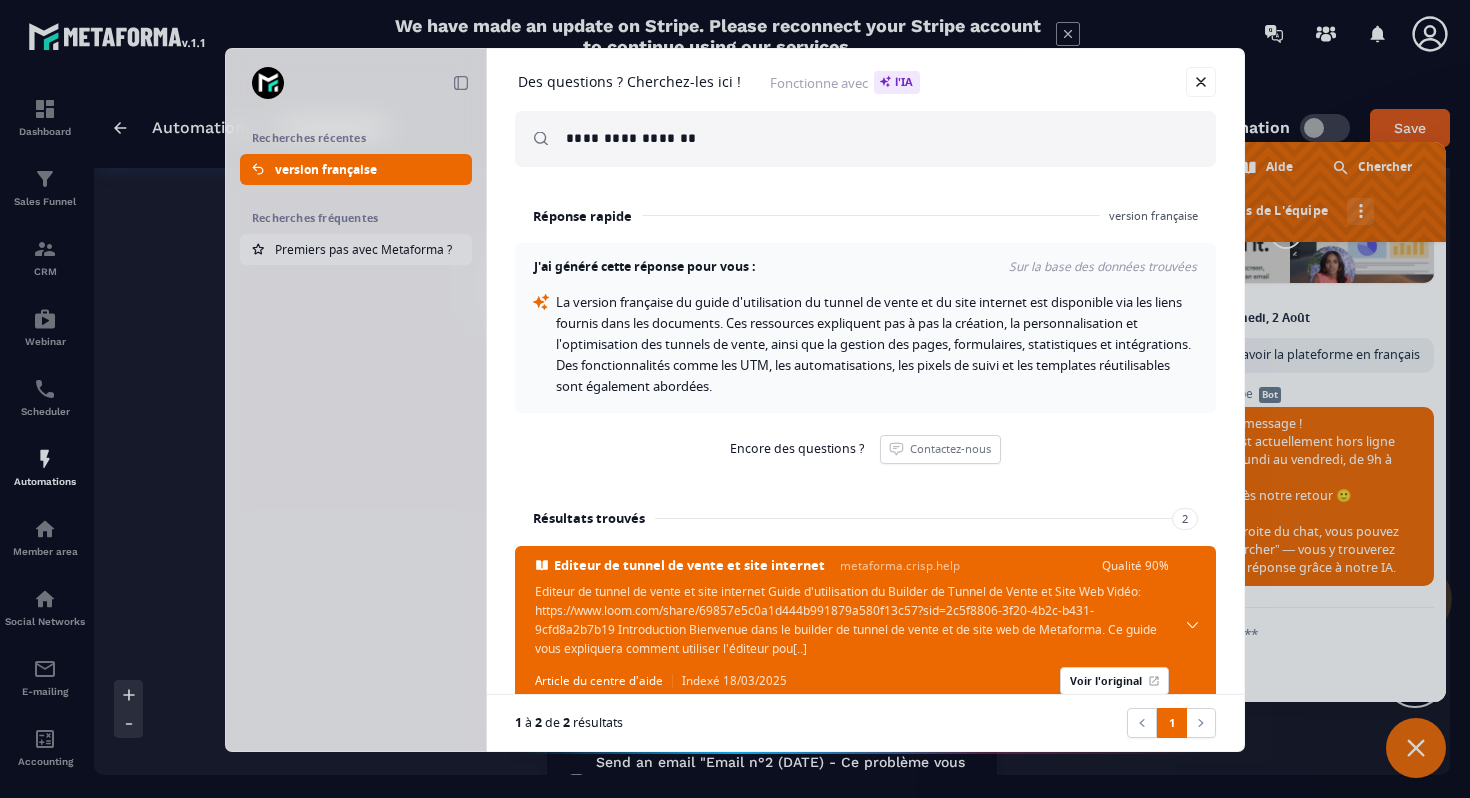 click on "Premiers pas avec Metaforma ?" at bounding box center (363, 249) 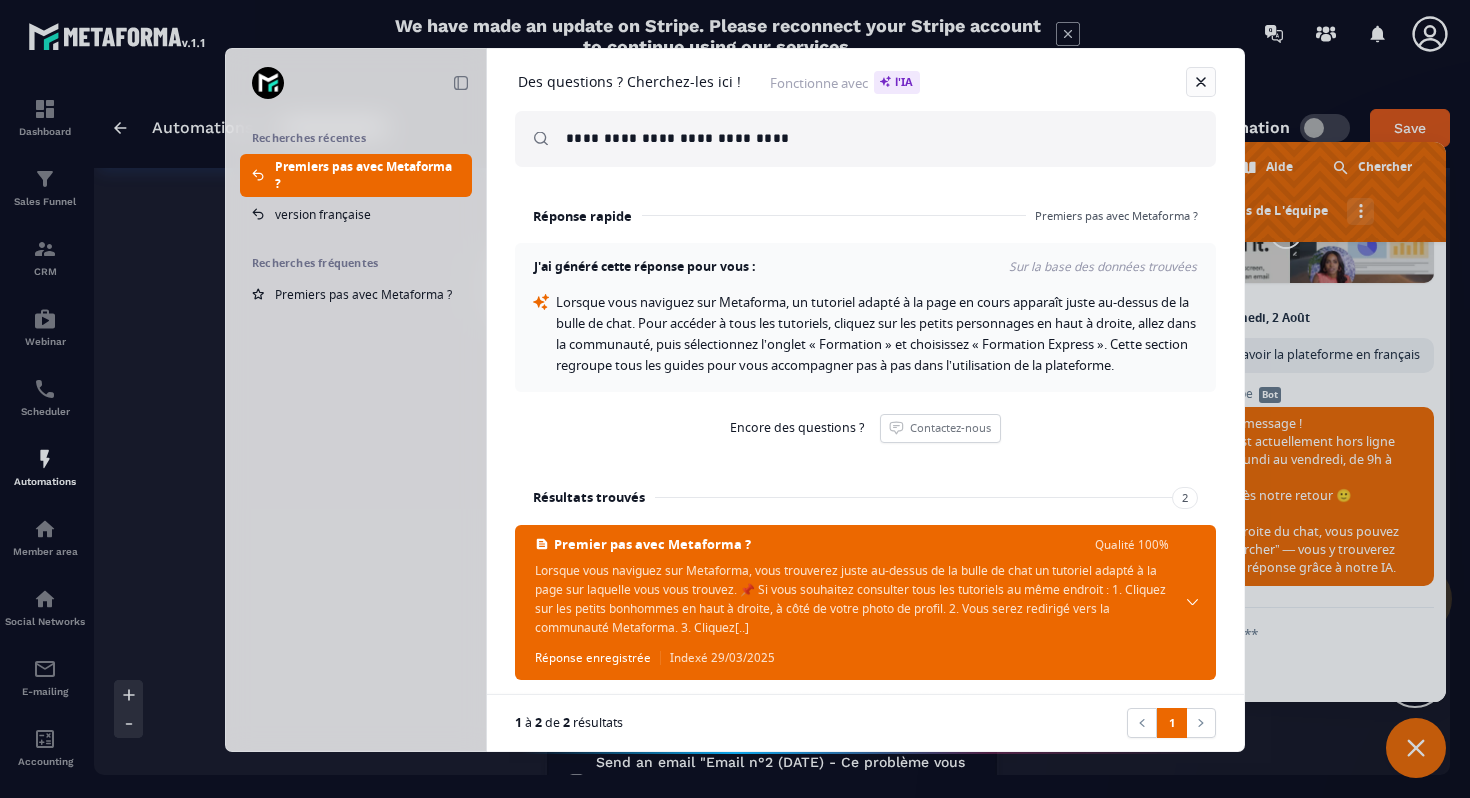 click at bounding box center [1201, 82] 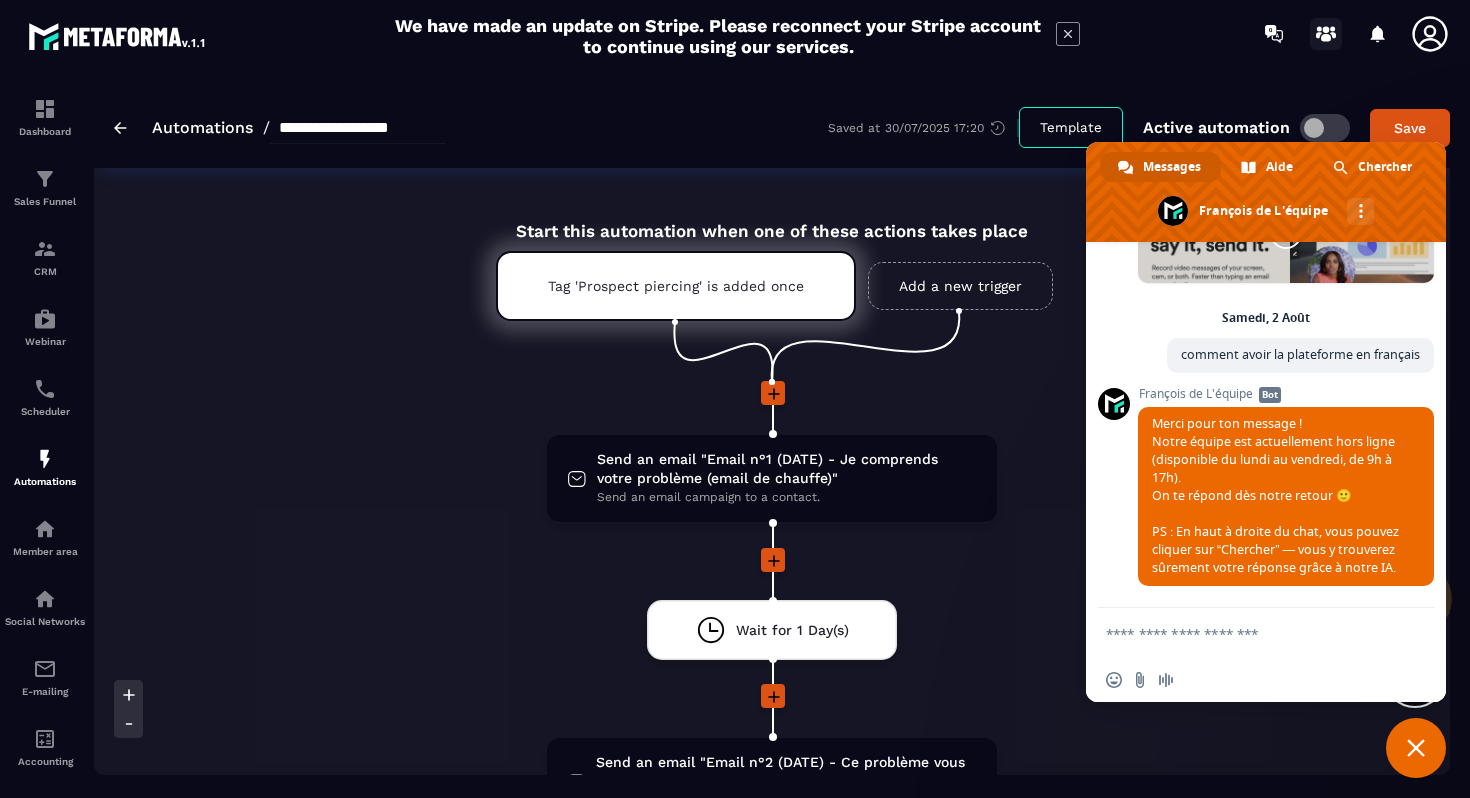 click at bounding box center (1326, 34) 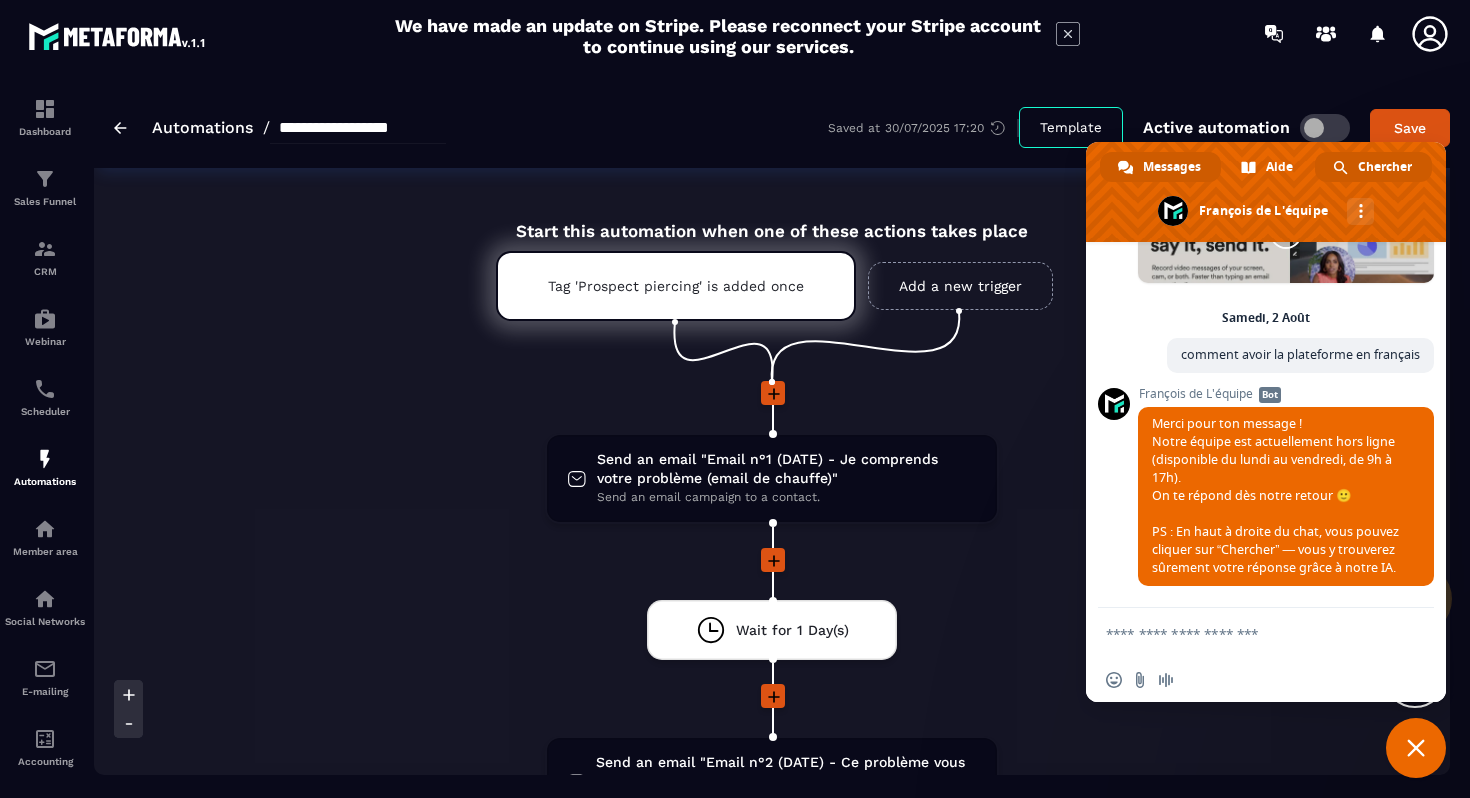 click on "Chercher" at bounding box center (1385, 167) 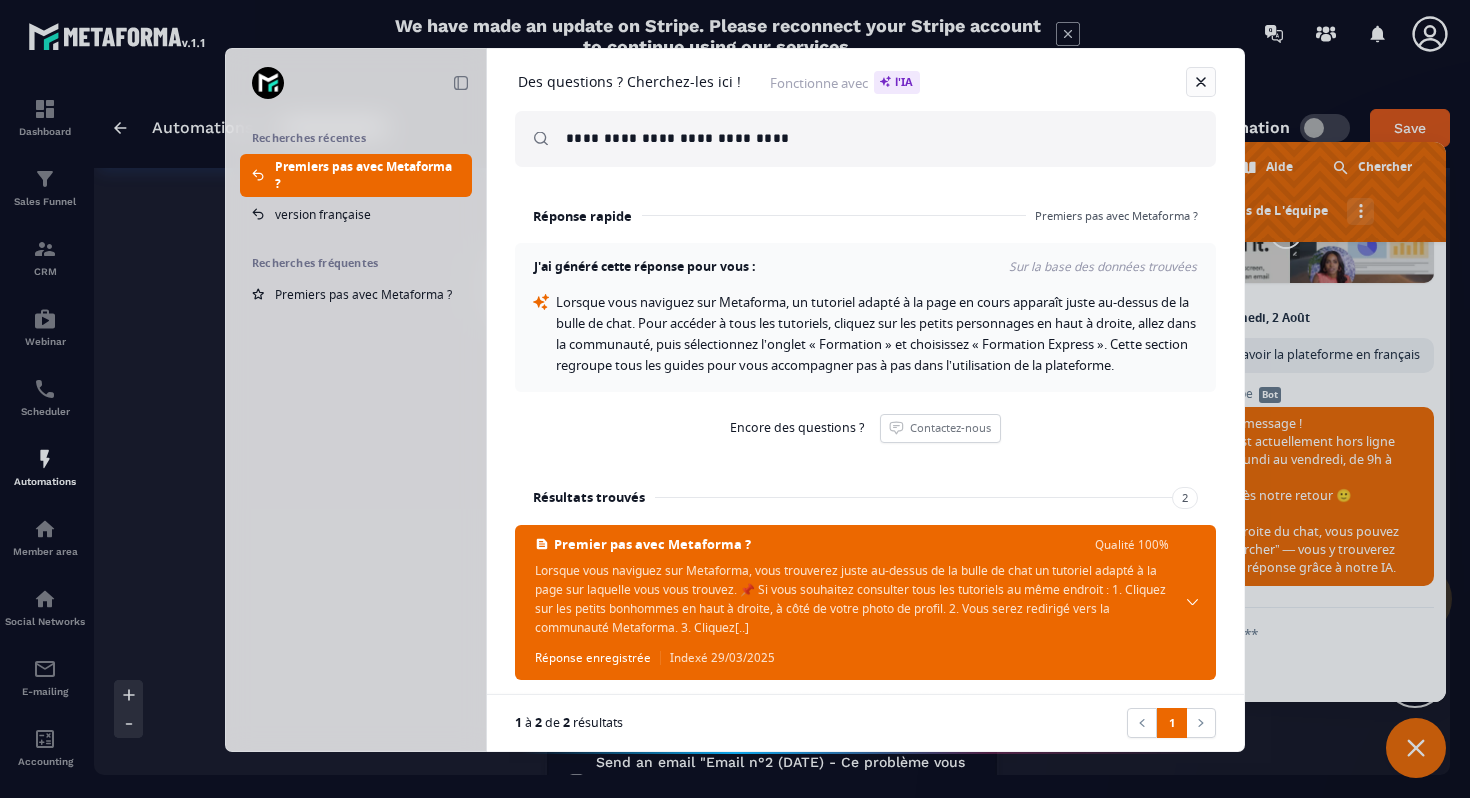 click at bounding box center (1201, 82) 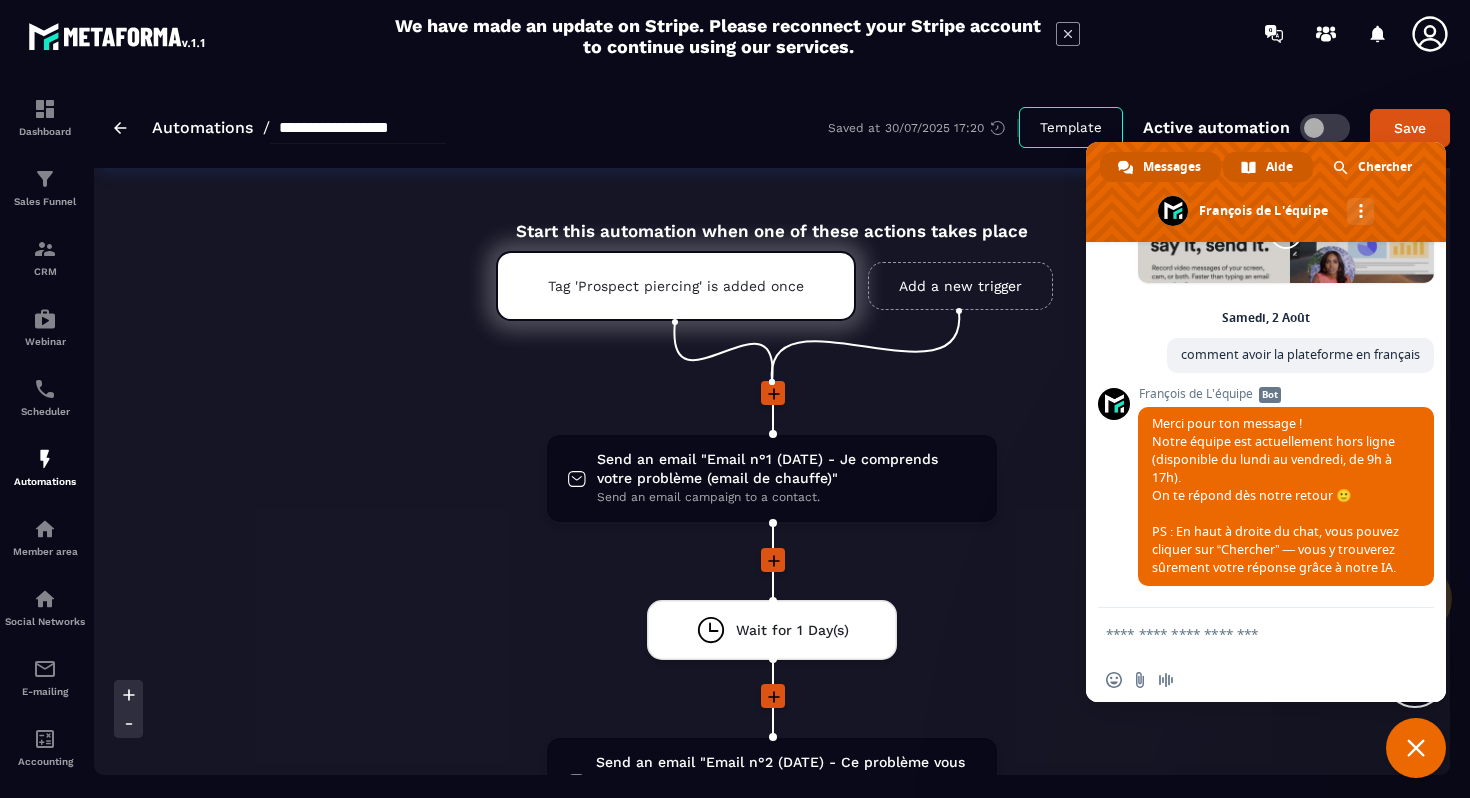 click on "Aide" at bounding box center [1268, 167] 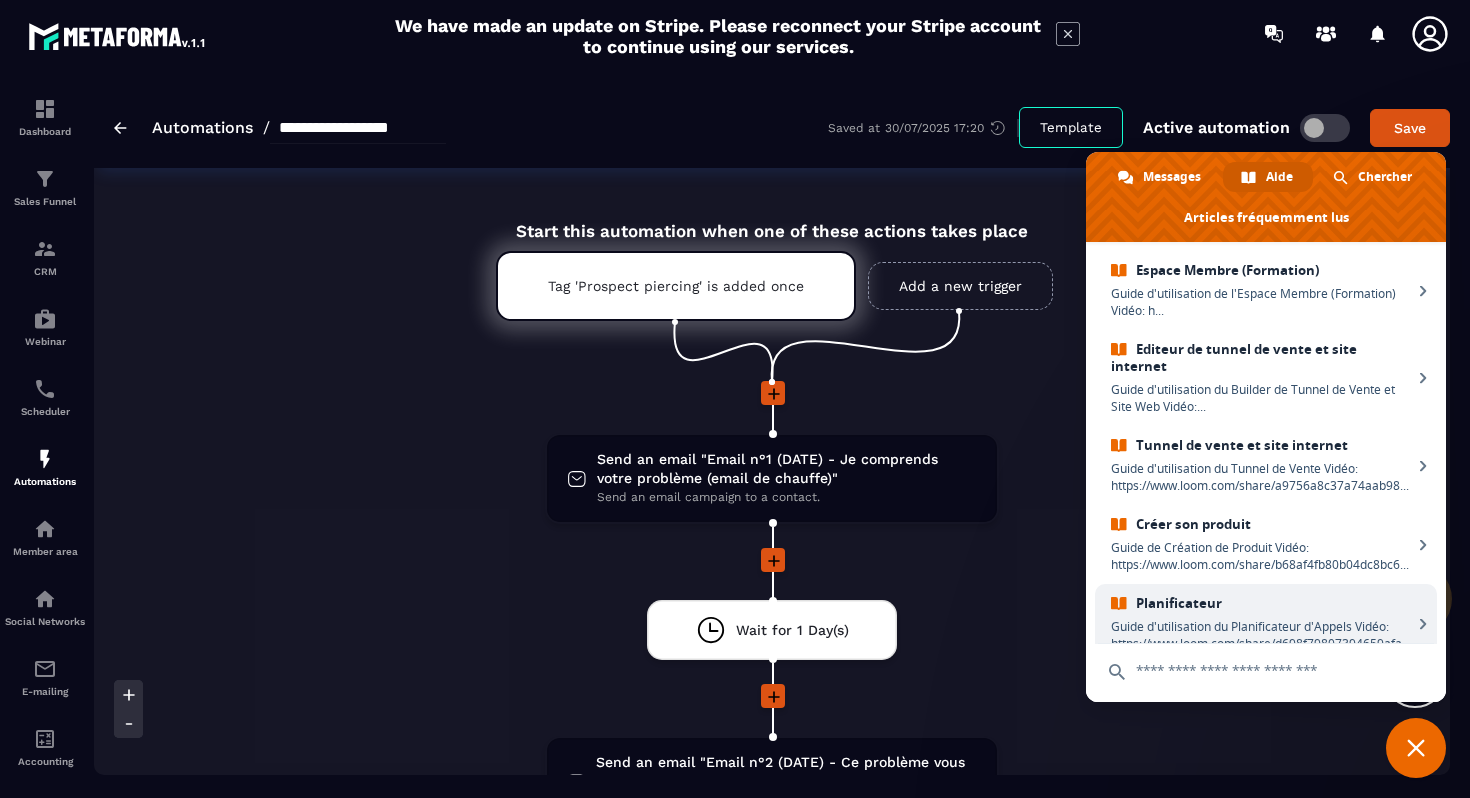 scroll, scrollTop: 240, scrollLeft: 0, axis: vertical 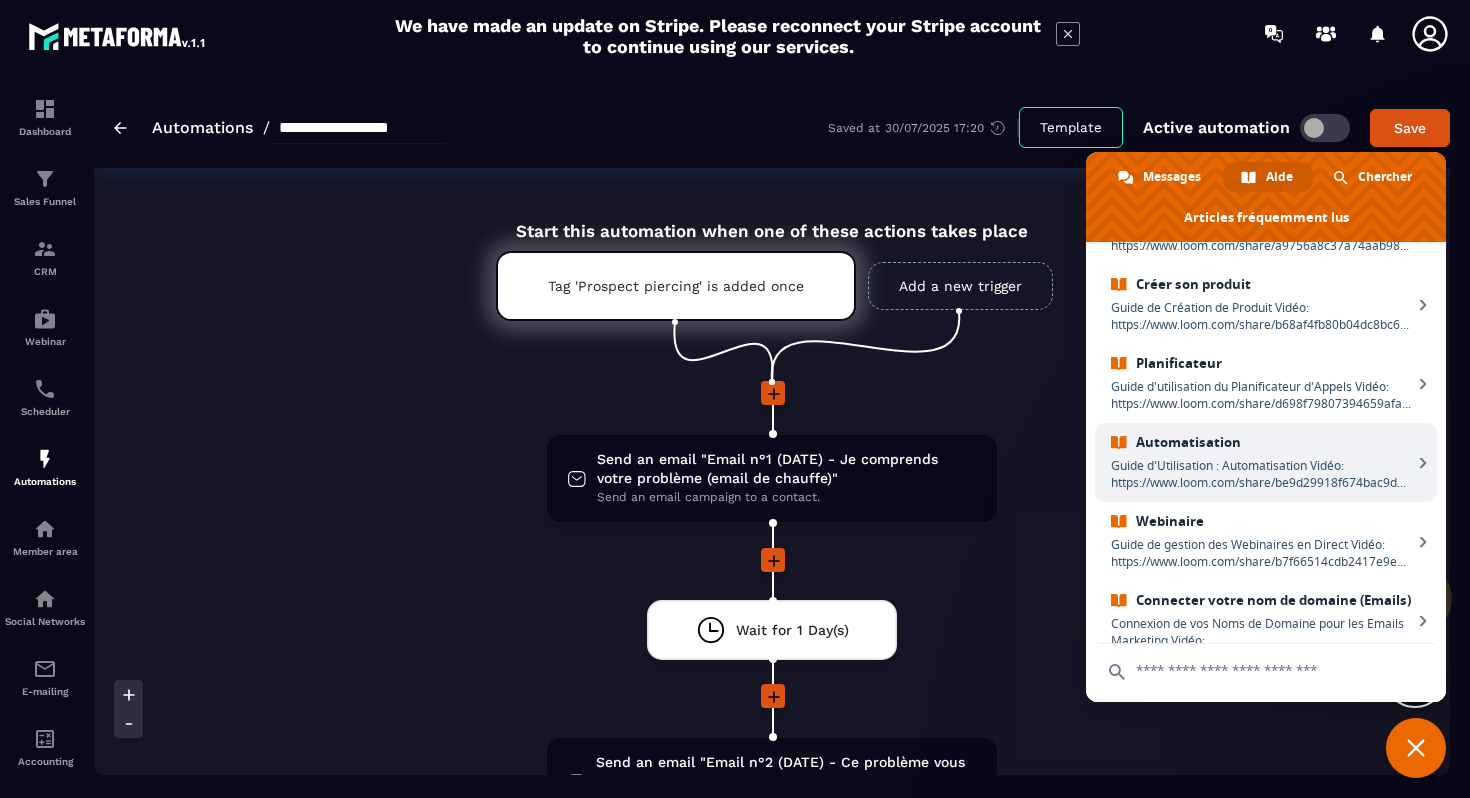 click on "Guide d'Utilisation : Automatisation
Vidéo: https://www.loom.com/share/be9d29918f674bac9d887532336853bd?sid=5df66a0d-999e-4fd4-ae97-86db18bb2bc0
Introduction
L'automatisation est un élément clé pour optimiser la gestion de v" at bounding box center (1261, 474) 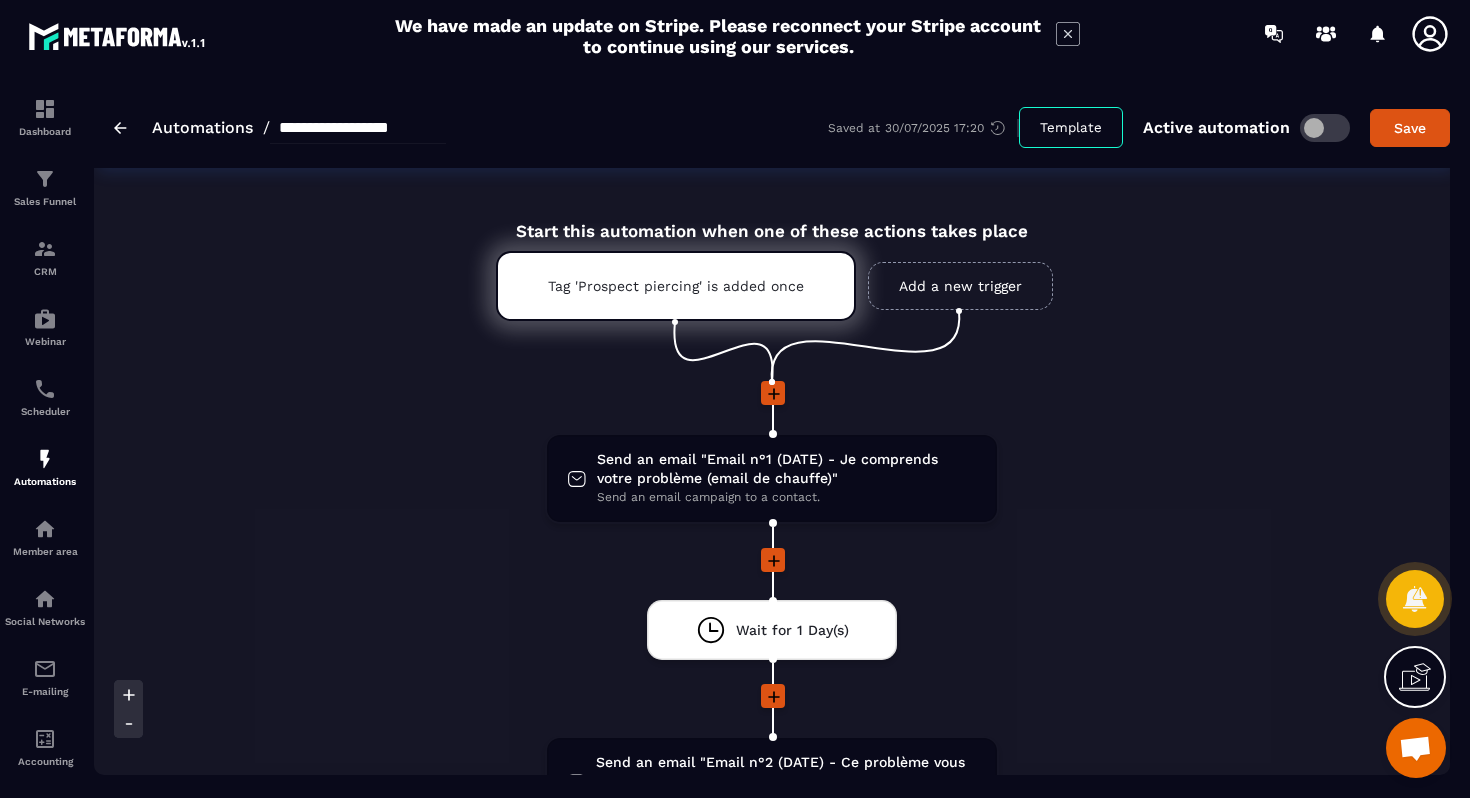 click at bounding box center (1415, 750) 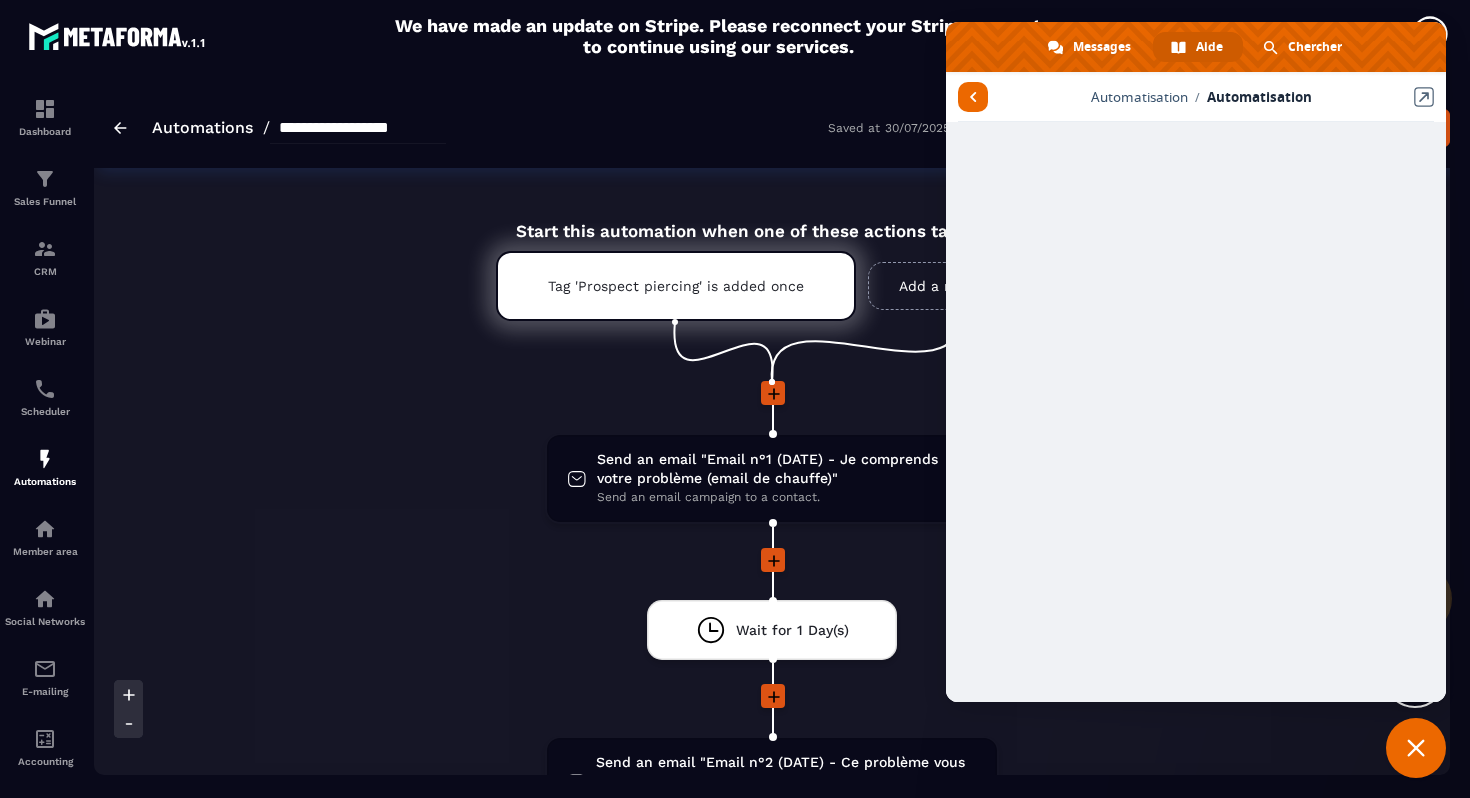 click on "**********" at bounding box center [735, 432] 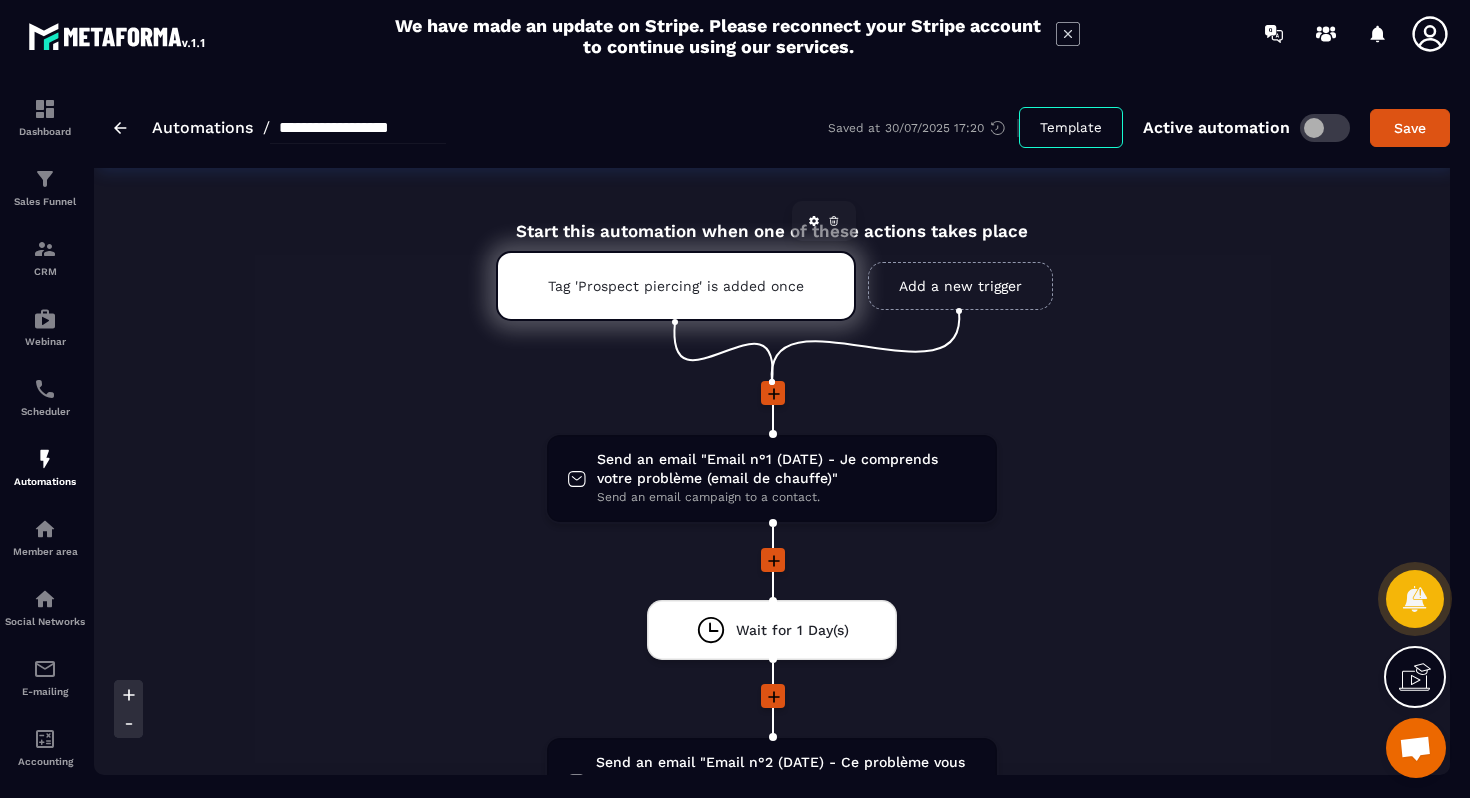 click on "Tag 'Prospect piercing' is added once" at bounding box center (676, 286) 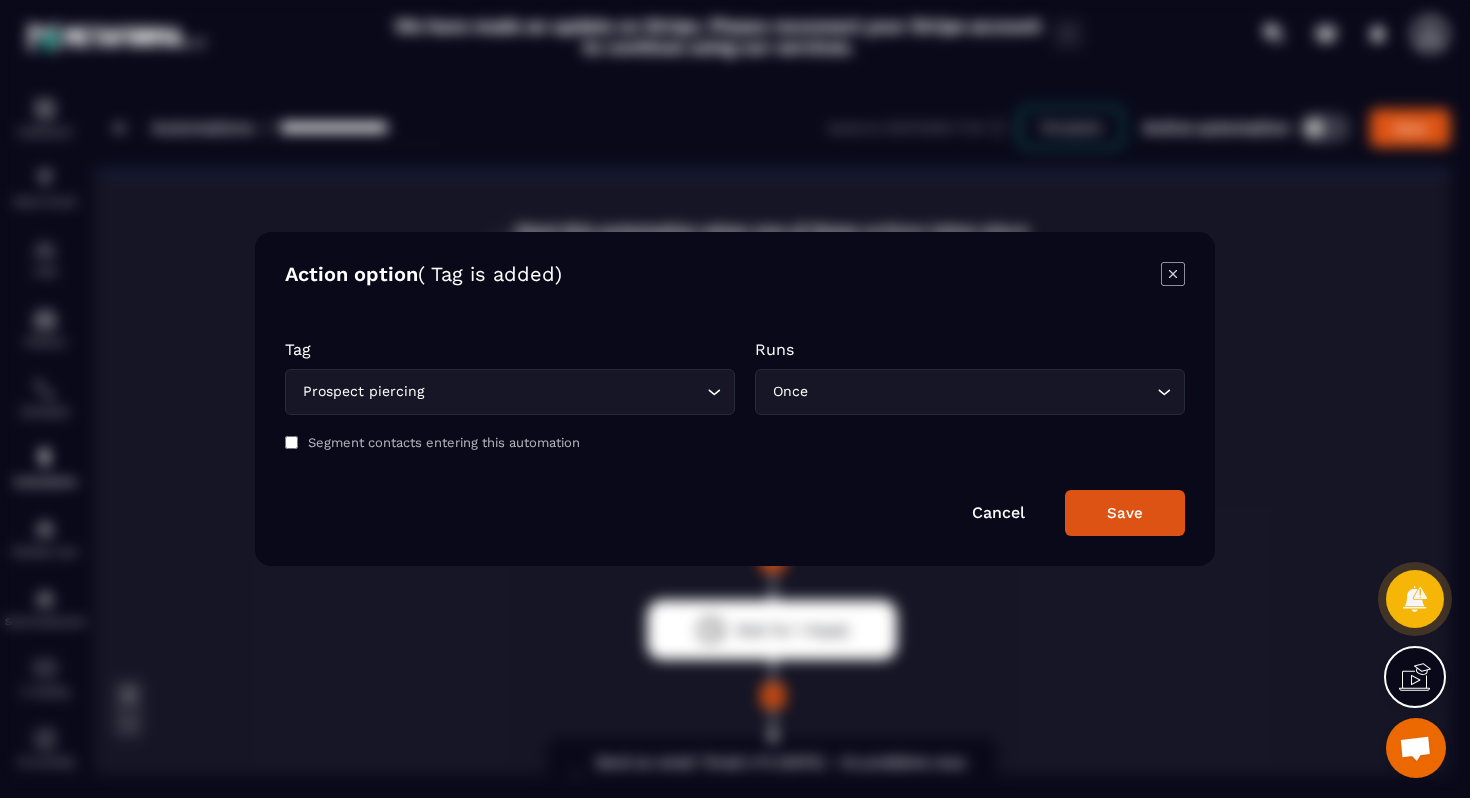 click on "Save" at bounding box center [1125, 513] 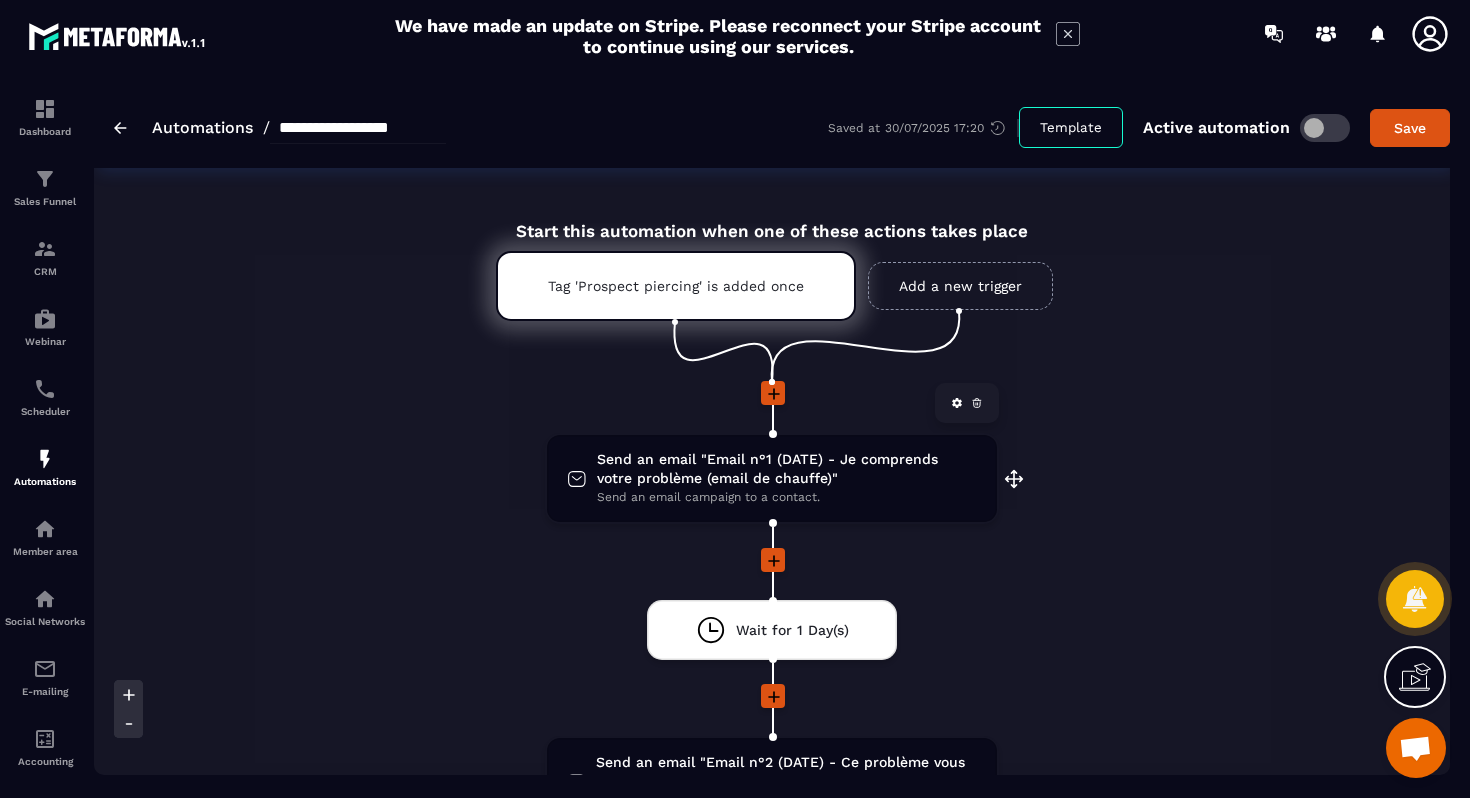 click on "Send an email "Email n°1 (DATE) - Je comprends votre problème (email de chauffe)"" at bounding box center [787, 469] 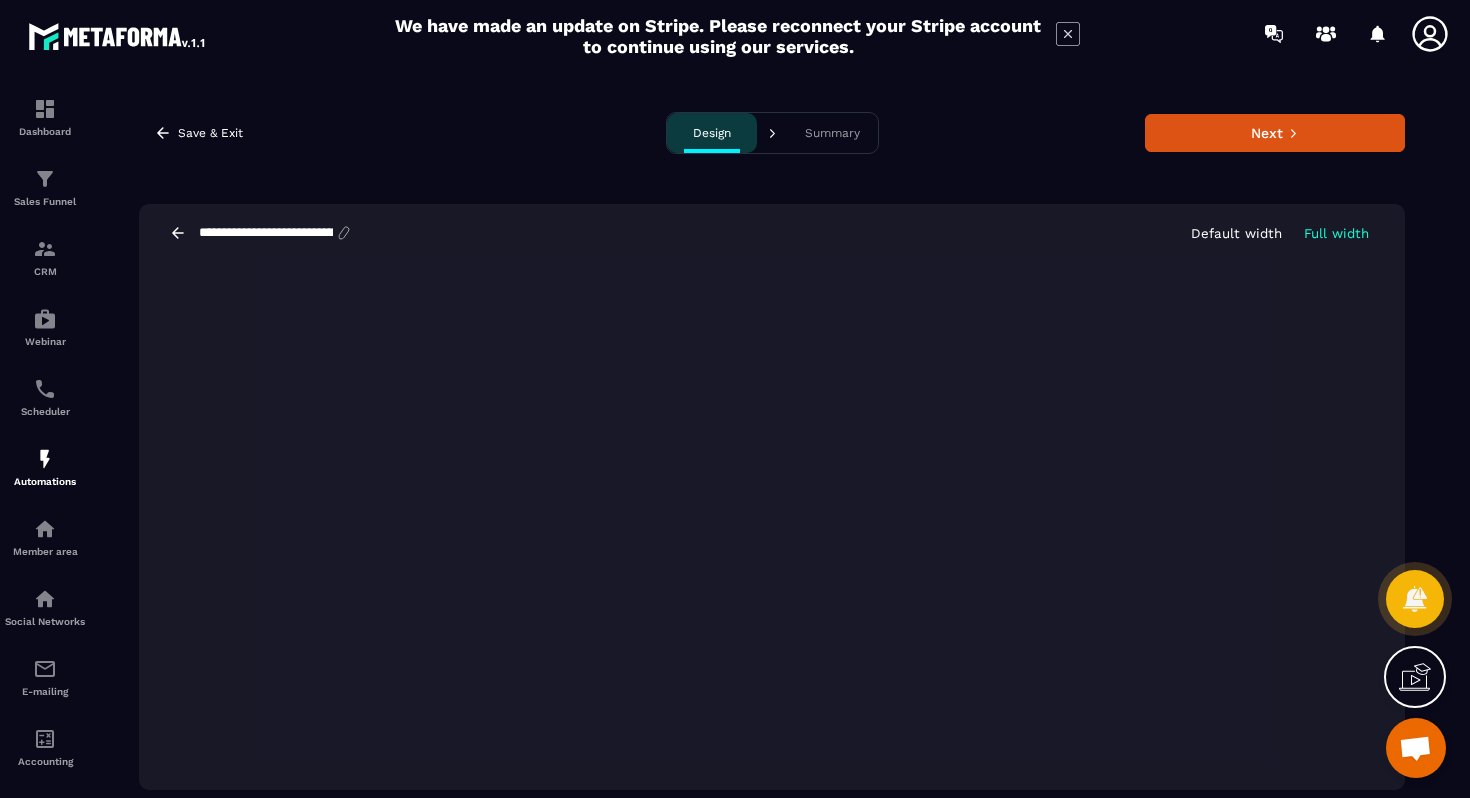 click 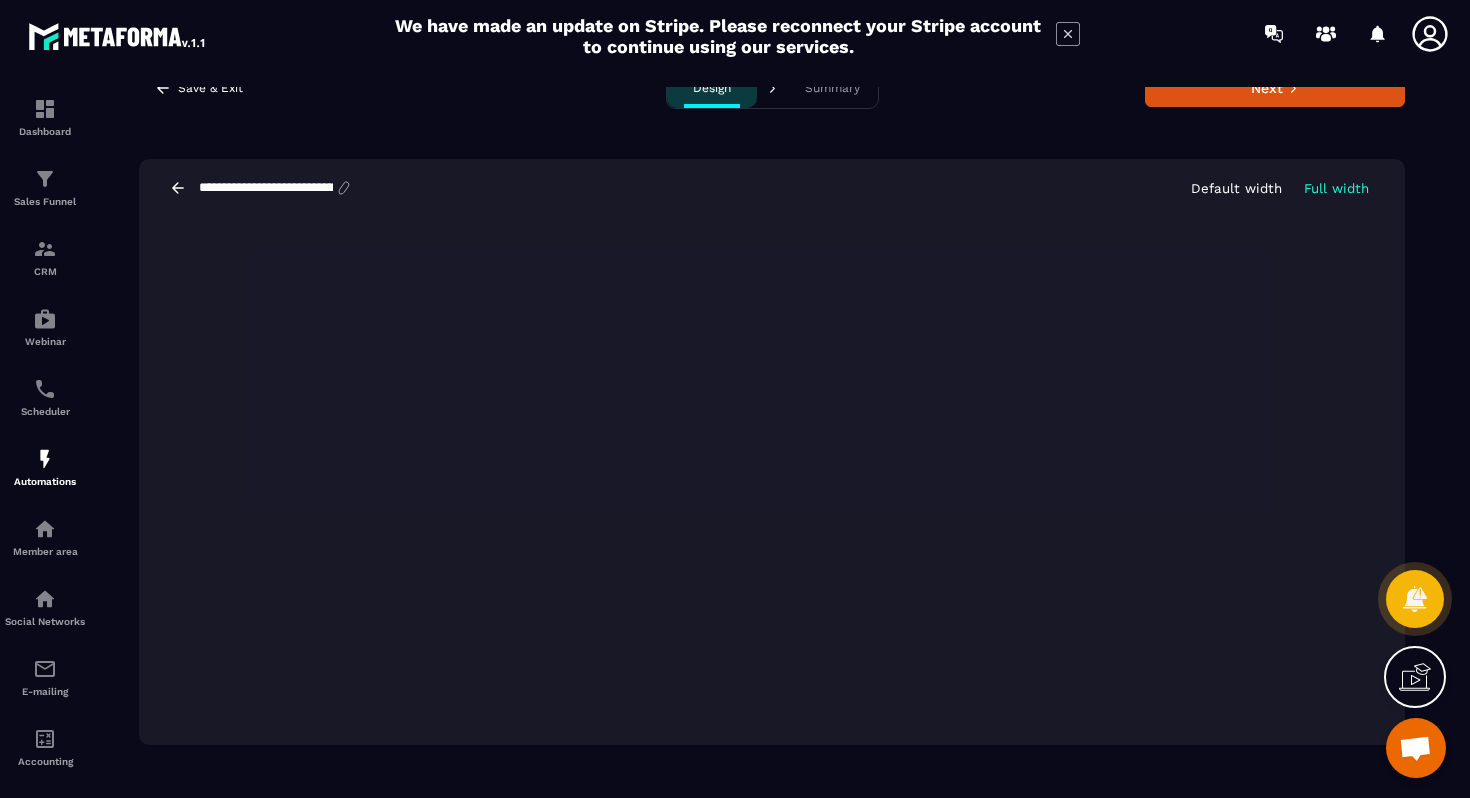 scroll, scrollTop: 12, scrollLeft: 0, axis: vertical 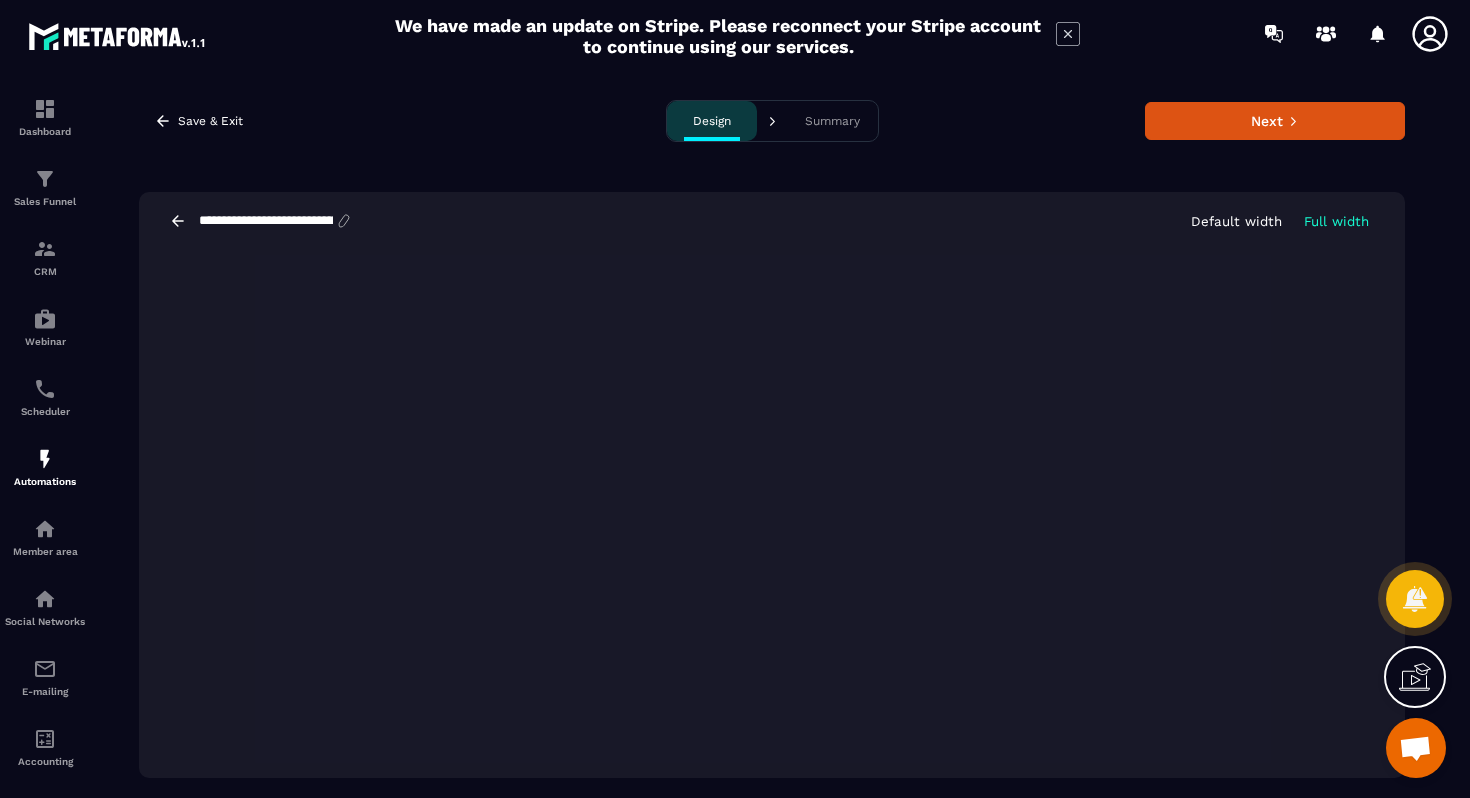 click on "**********" at bounding box center [266, 221] 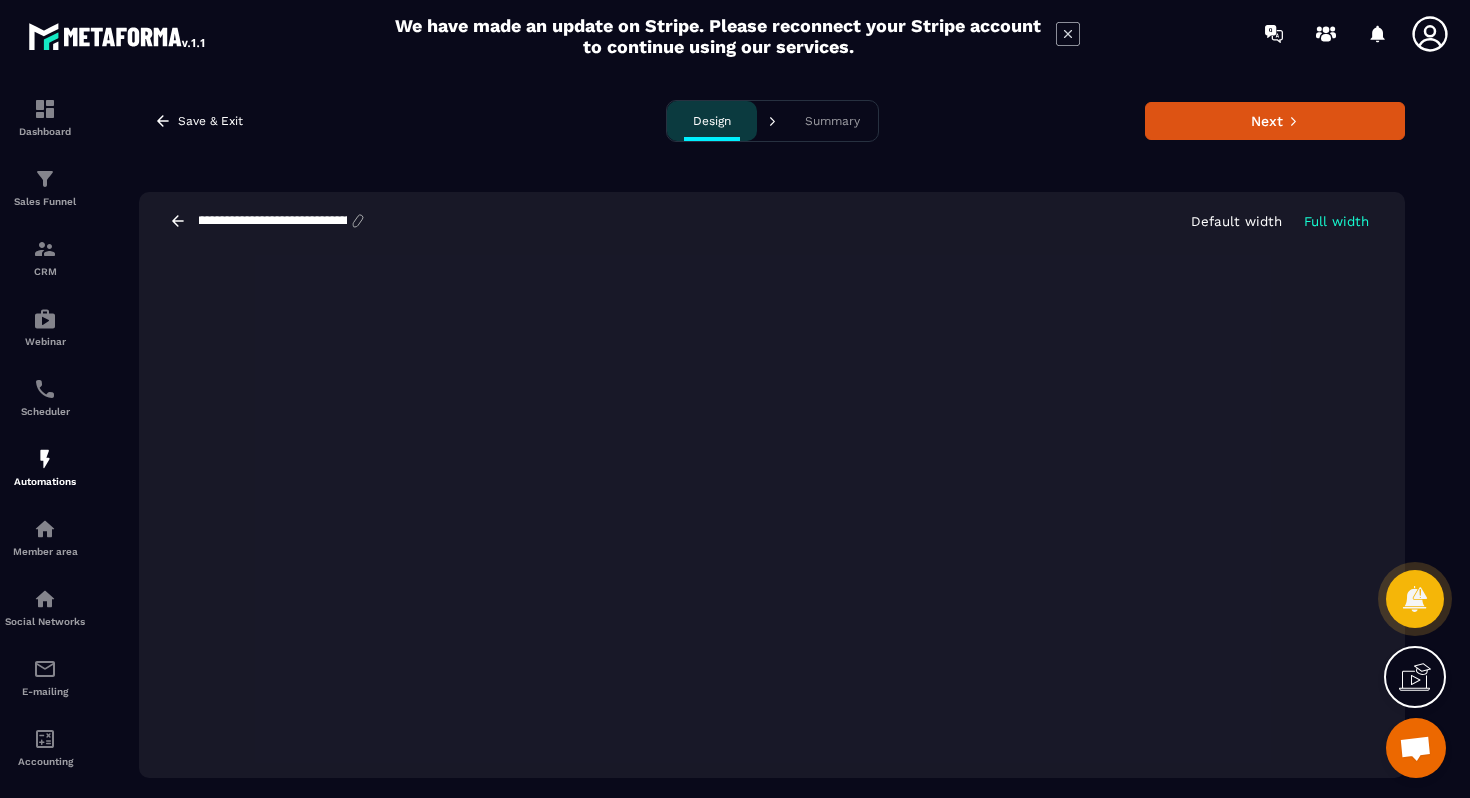 scroll, scrollTop: 0, scrollLeft: 294, axis: horizontal 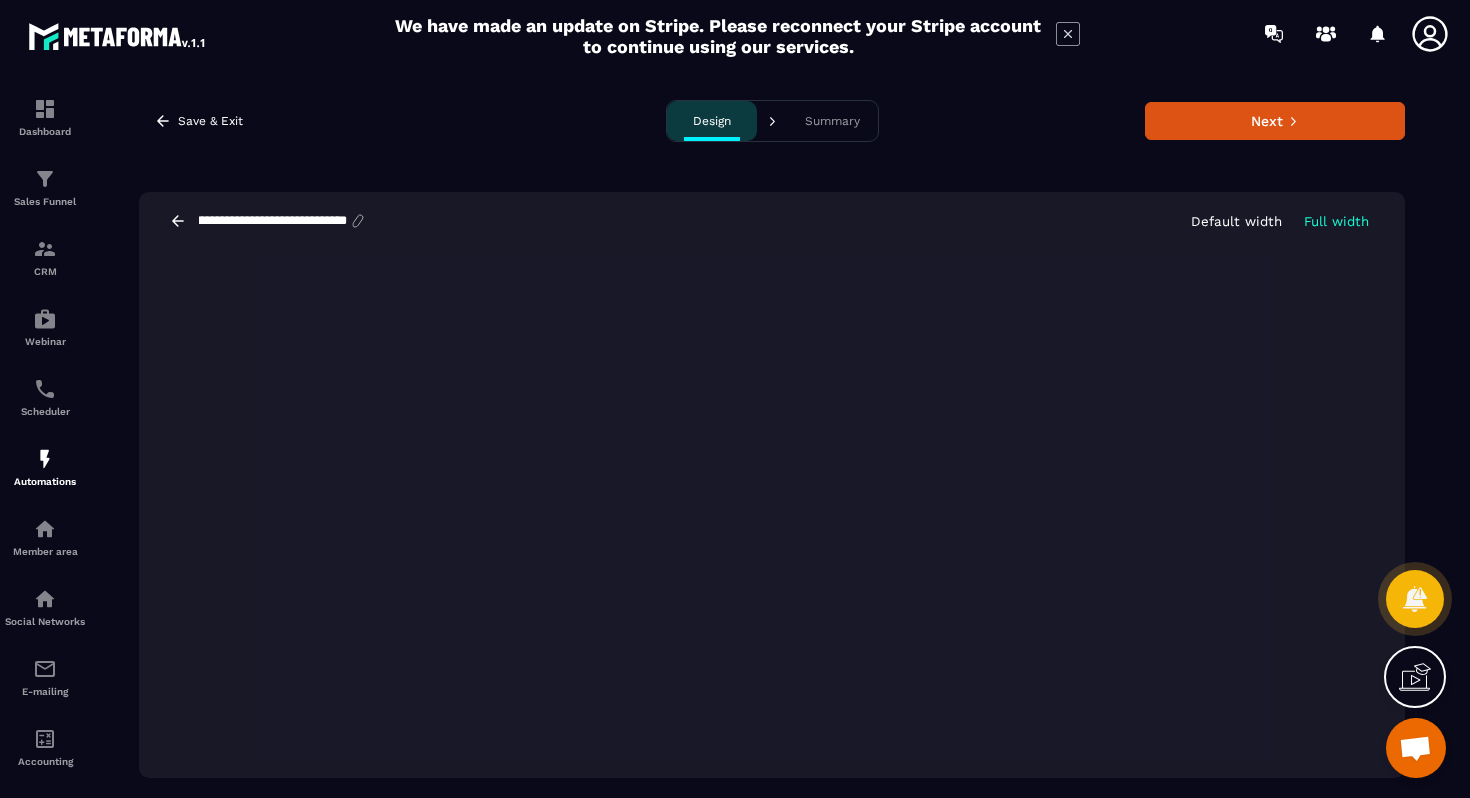 drag, startPoint x: 320, startPoint y: 222, endPoint x: 375, endPoint y: 220, distance: 55.03635 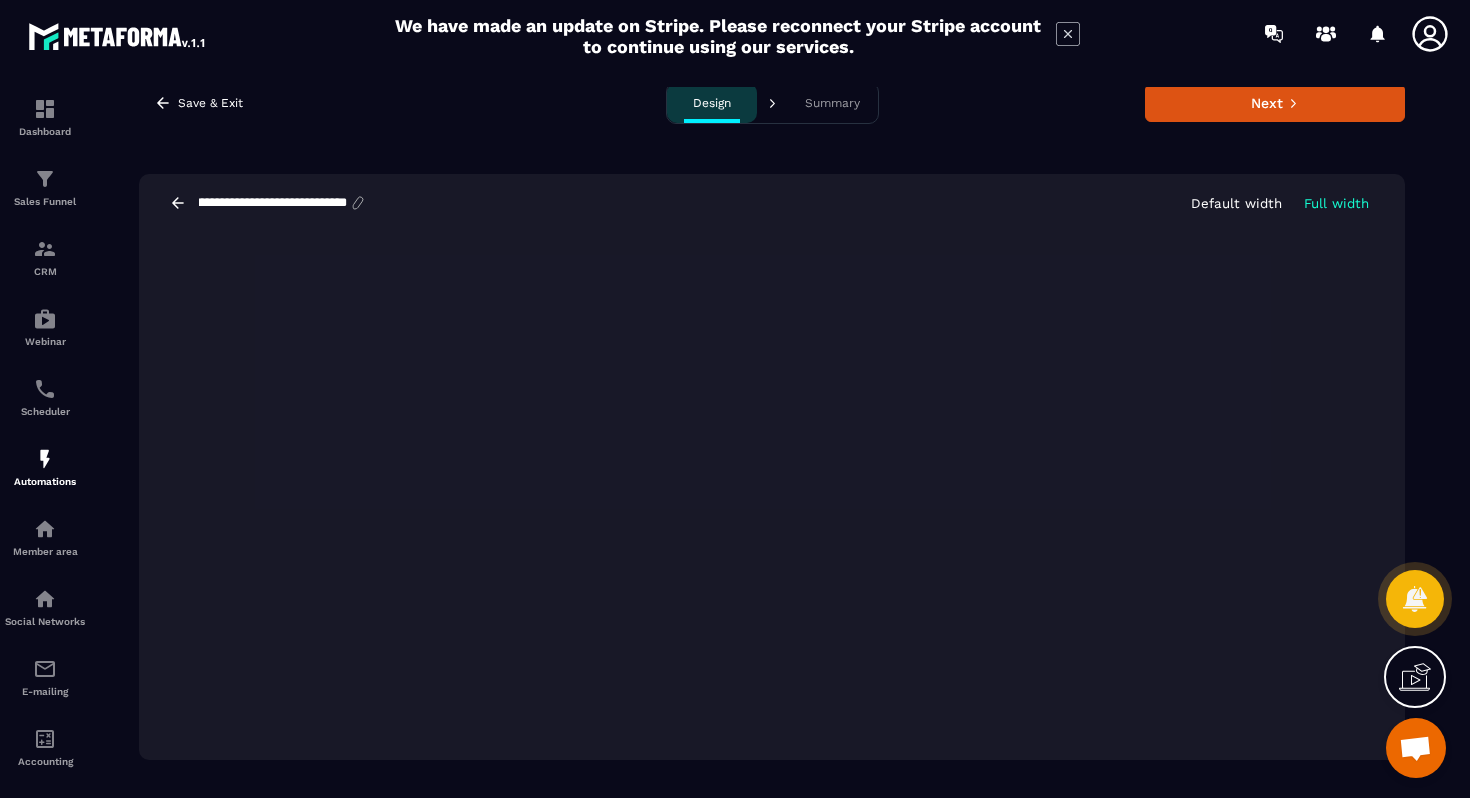 scroll, scrollTop: 45, scrollLeft: 0, axis: vertical 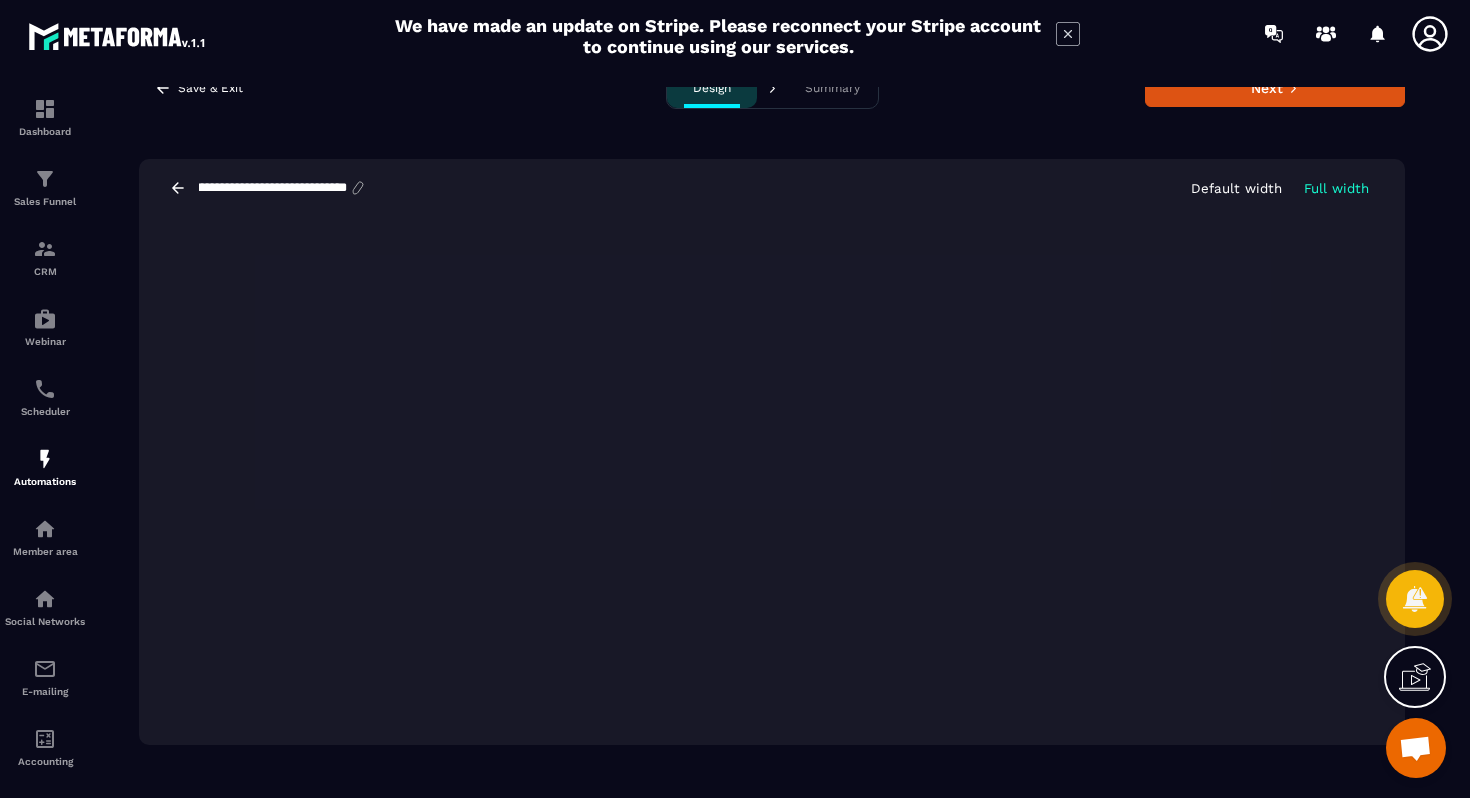 type on "**********" 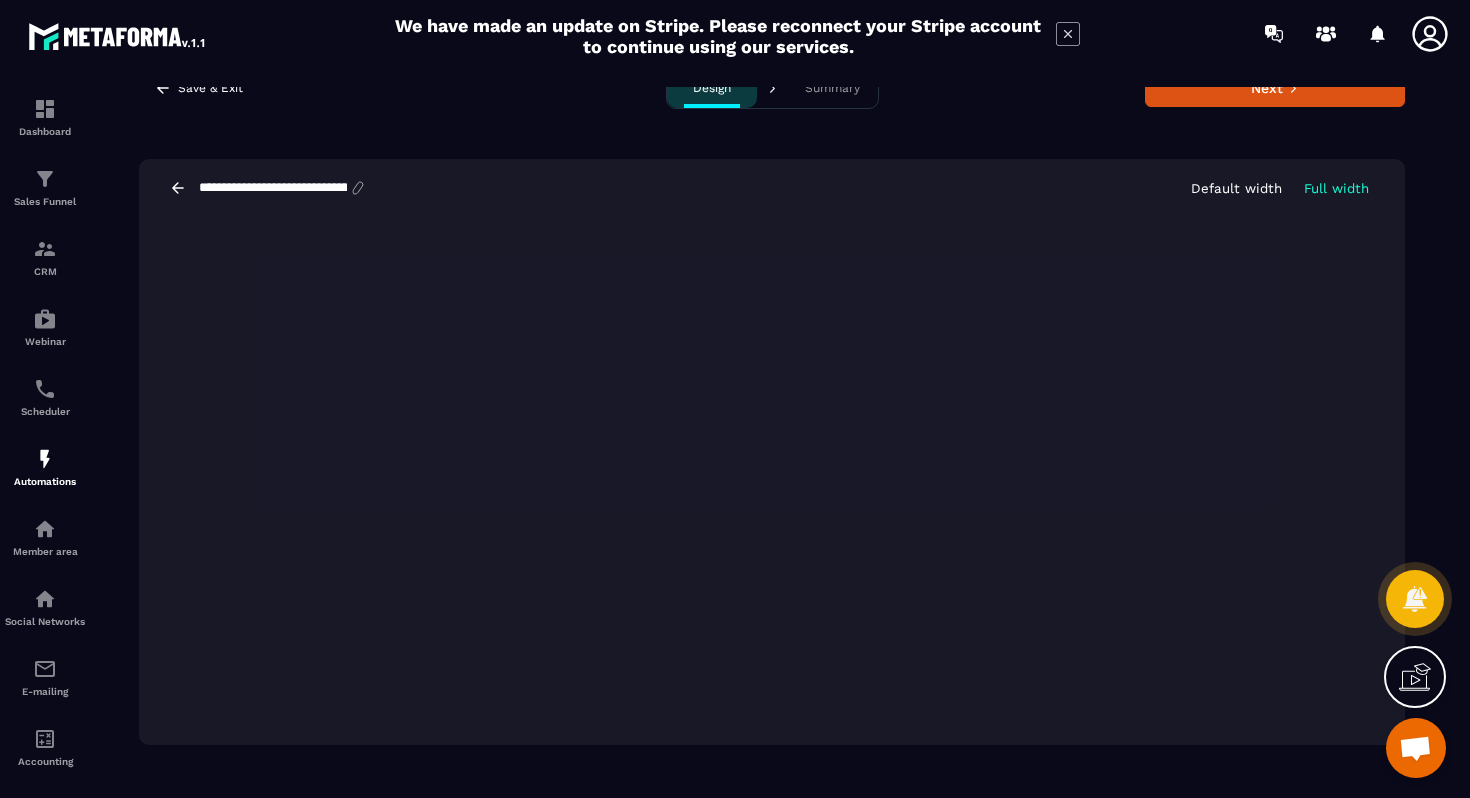 click 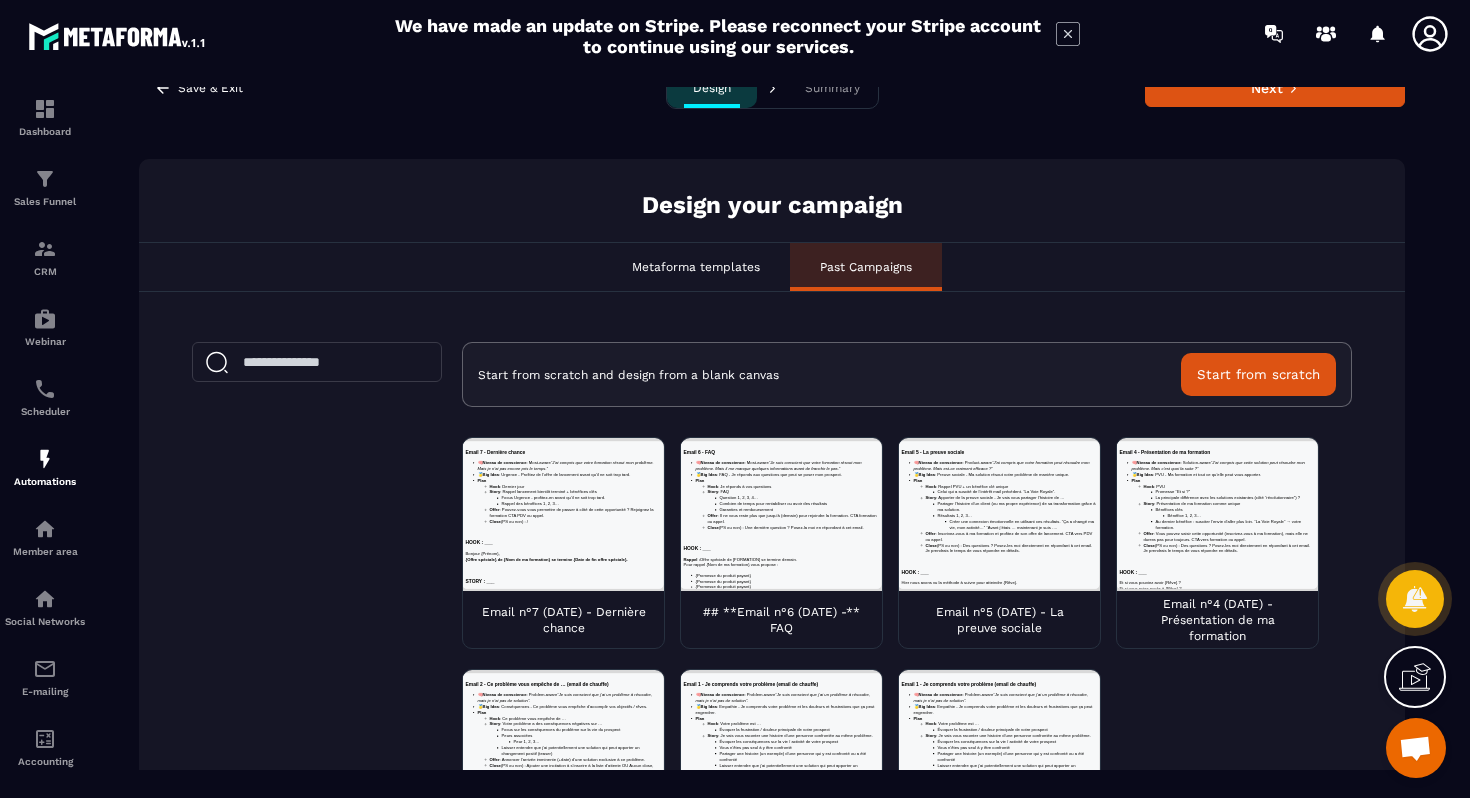scroll, scrollTop: 0, scrollLeft: 0, axis: both 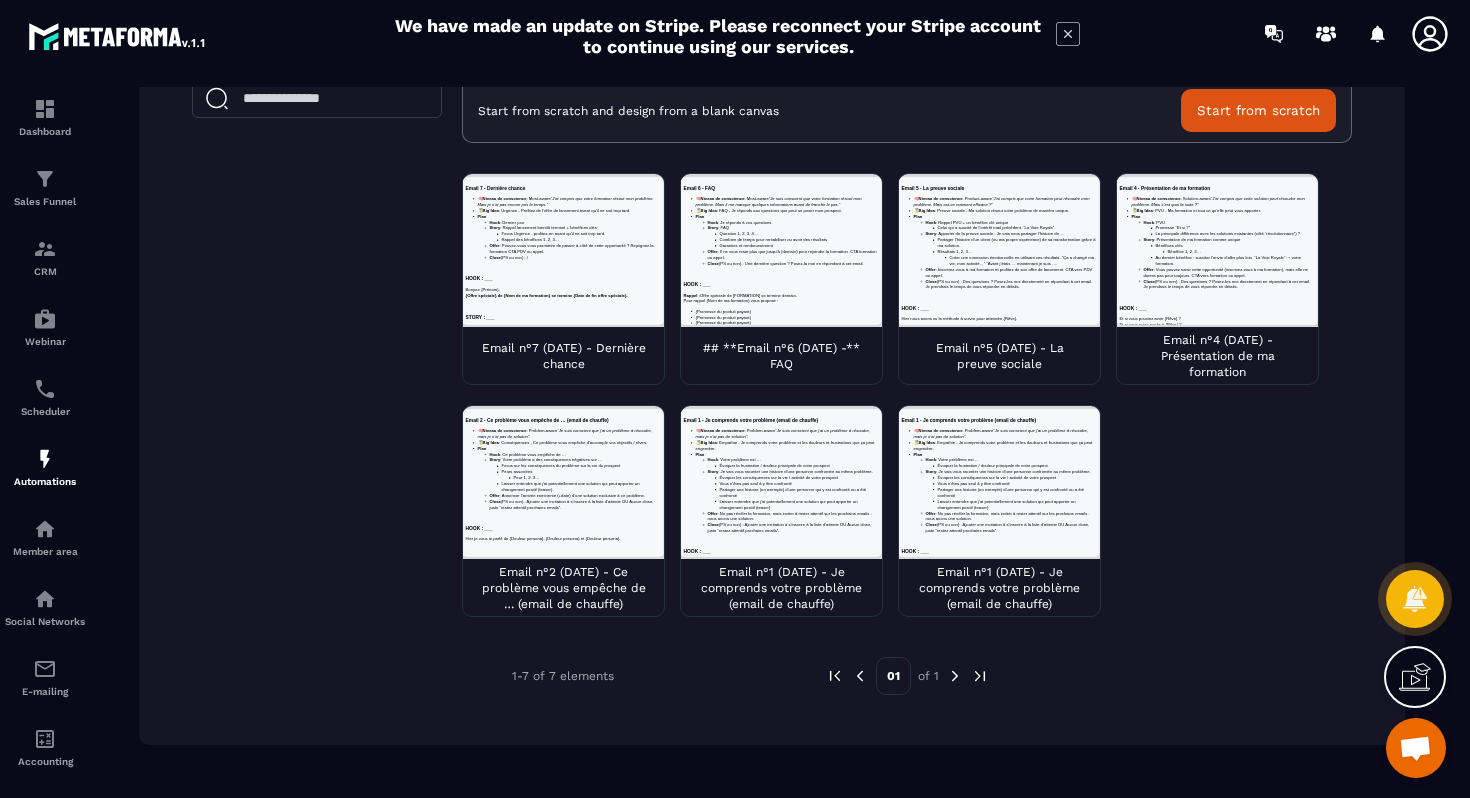 click at bounding box center [999, 482] 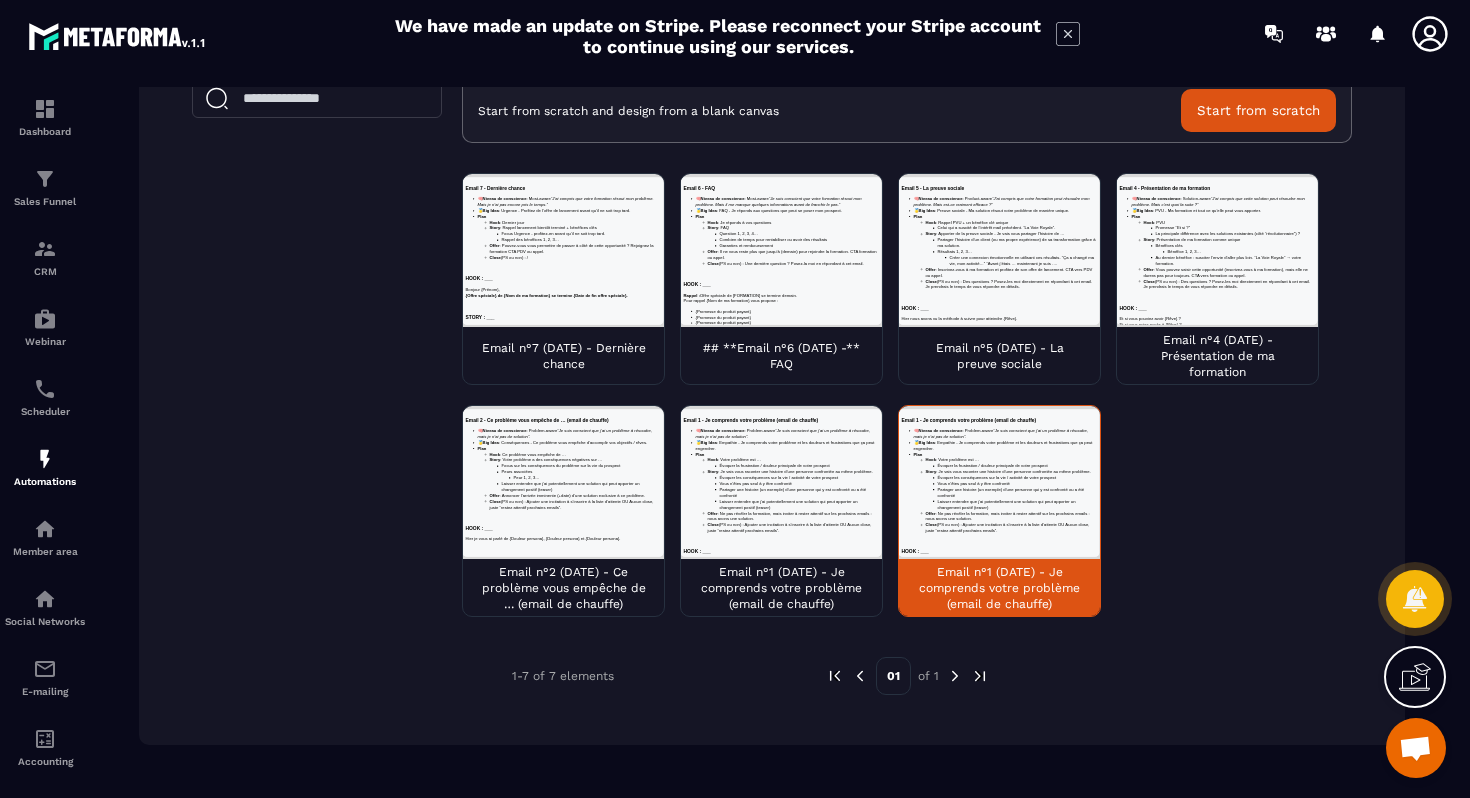 click on "Email n°1 (DATE) - Je comprends votre problème (email de chauffe)" at bounding box center [999, 588] 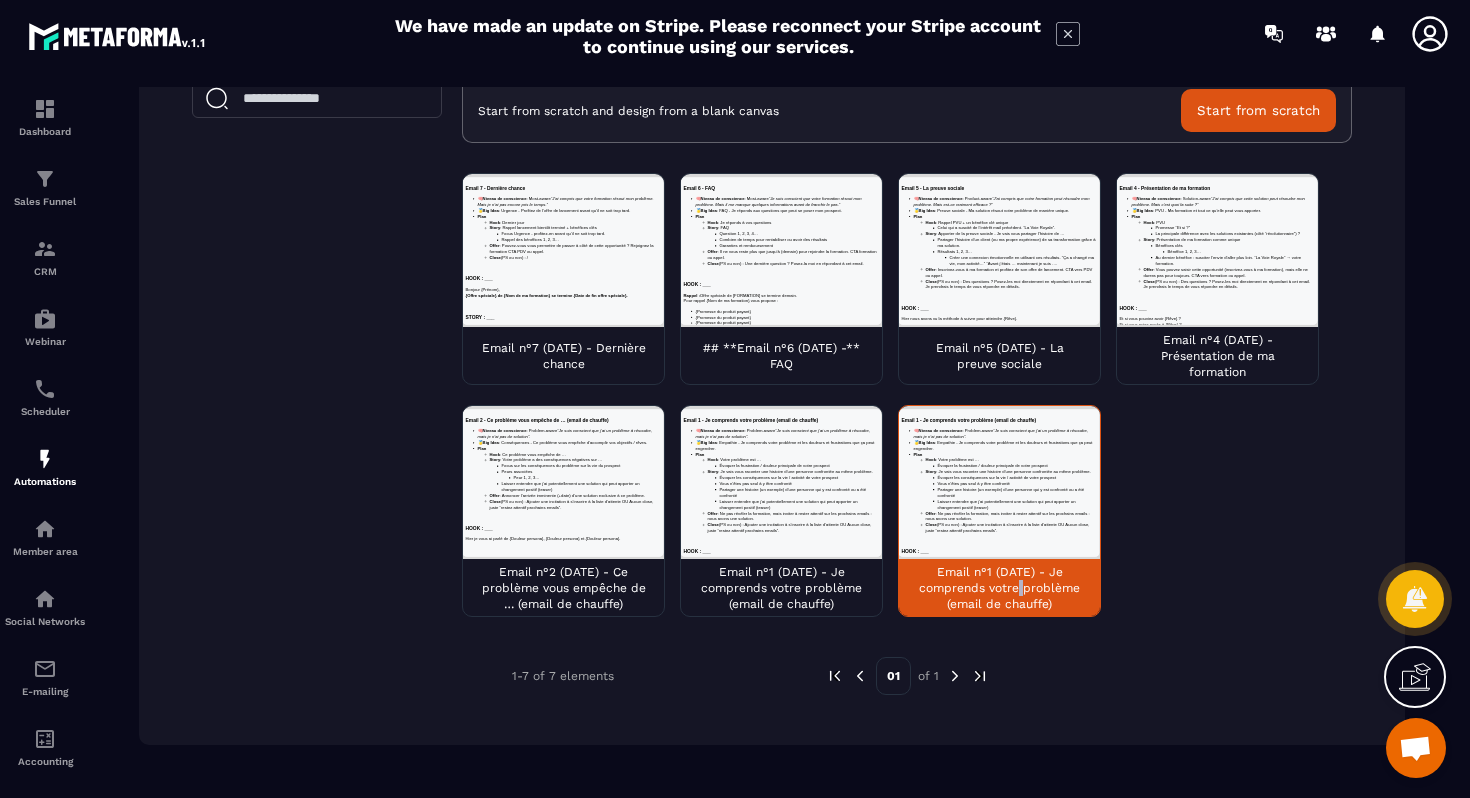 click on "Email n°1 (DATE) - Je comprends votre problème (email de chauffe)" at bounding box center (999, 588) 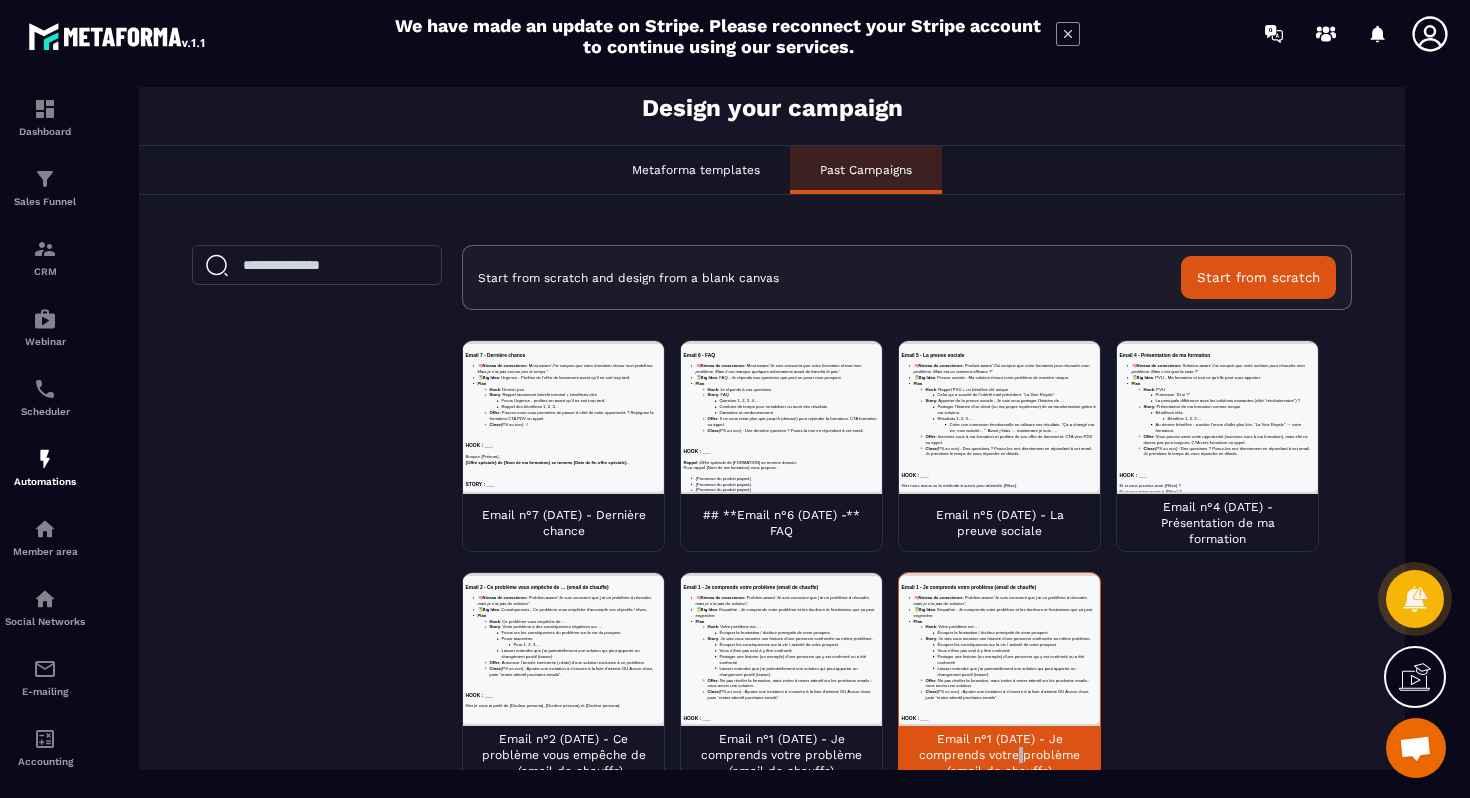 scroll, scrollTop: 0, scrollLeft: 0, axis: both 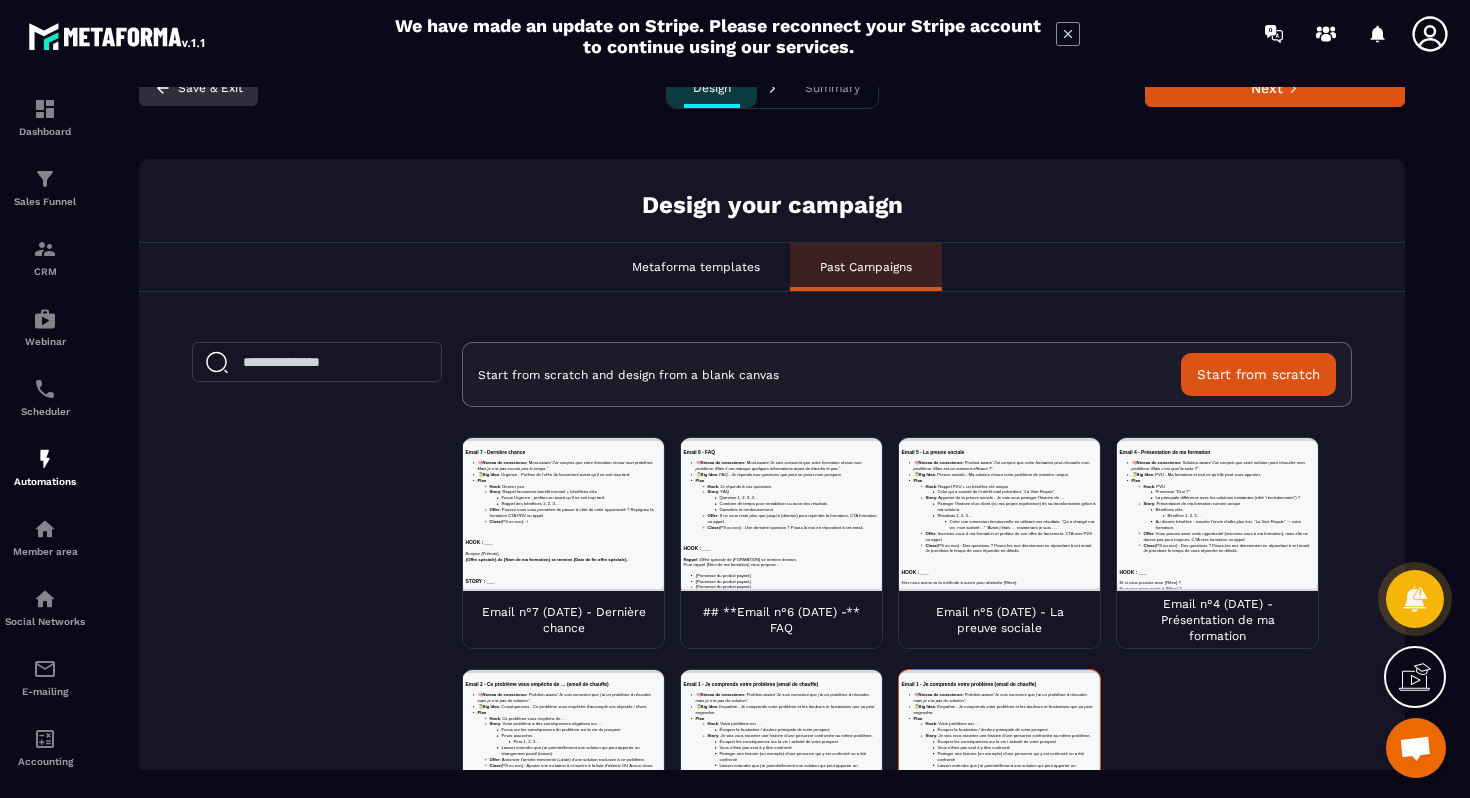 click 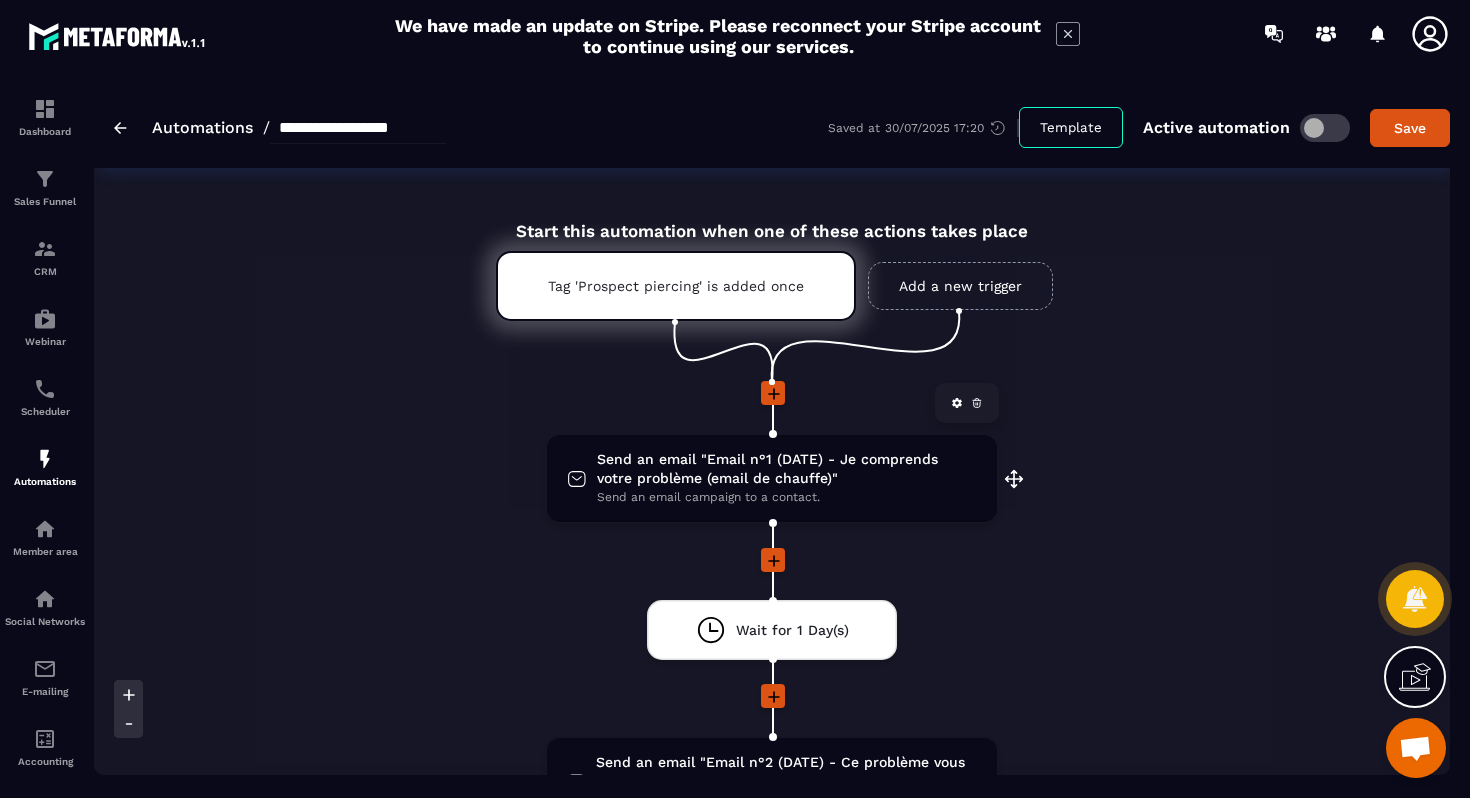 click on "Send an email "Email n°1 (DATE) - Je comprends votre problème (email de chauffe)"" at bounding box center (787, 469) 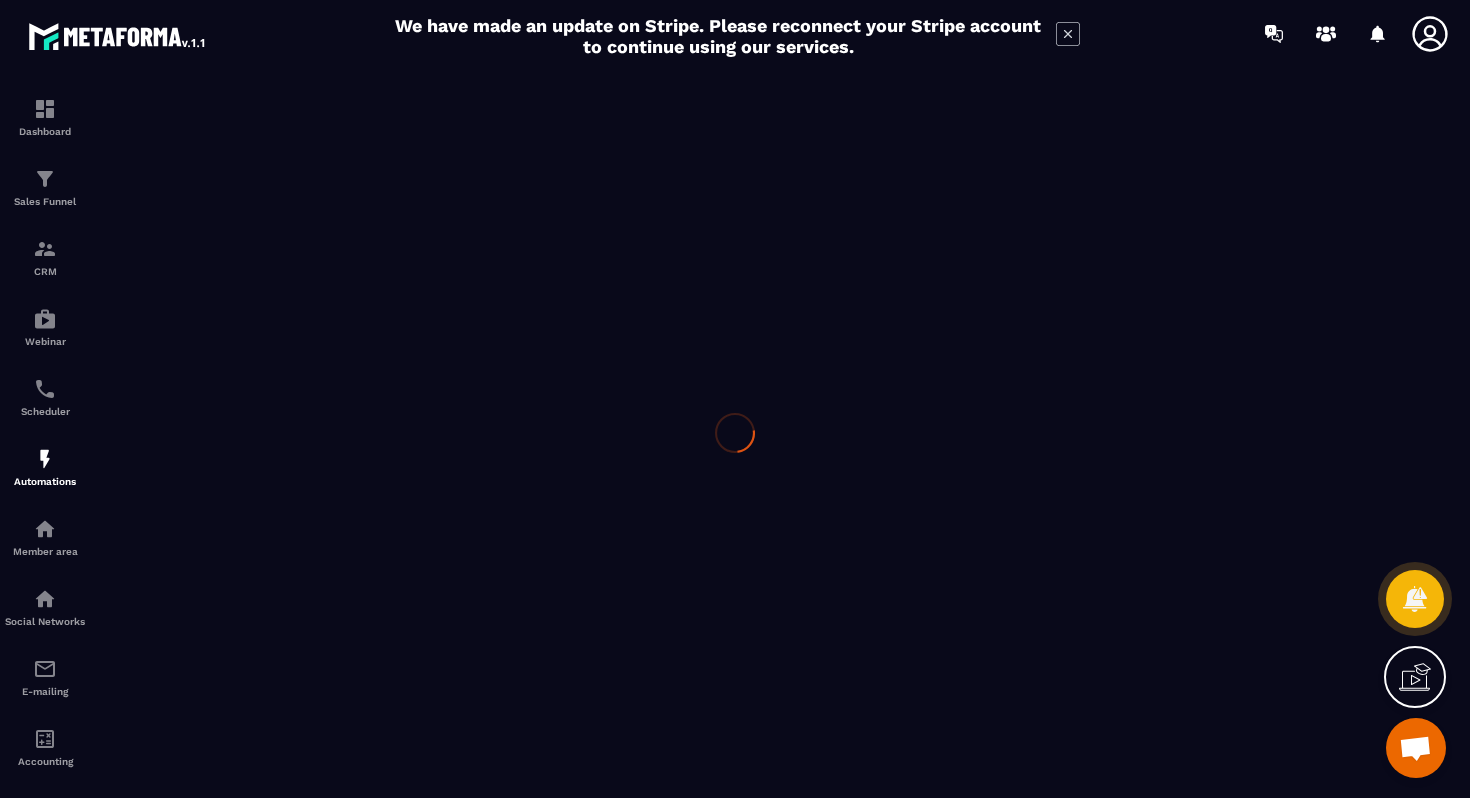 scroll, scrollTop: 0, scrollLeft: 0, axis: both 